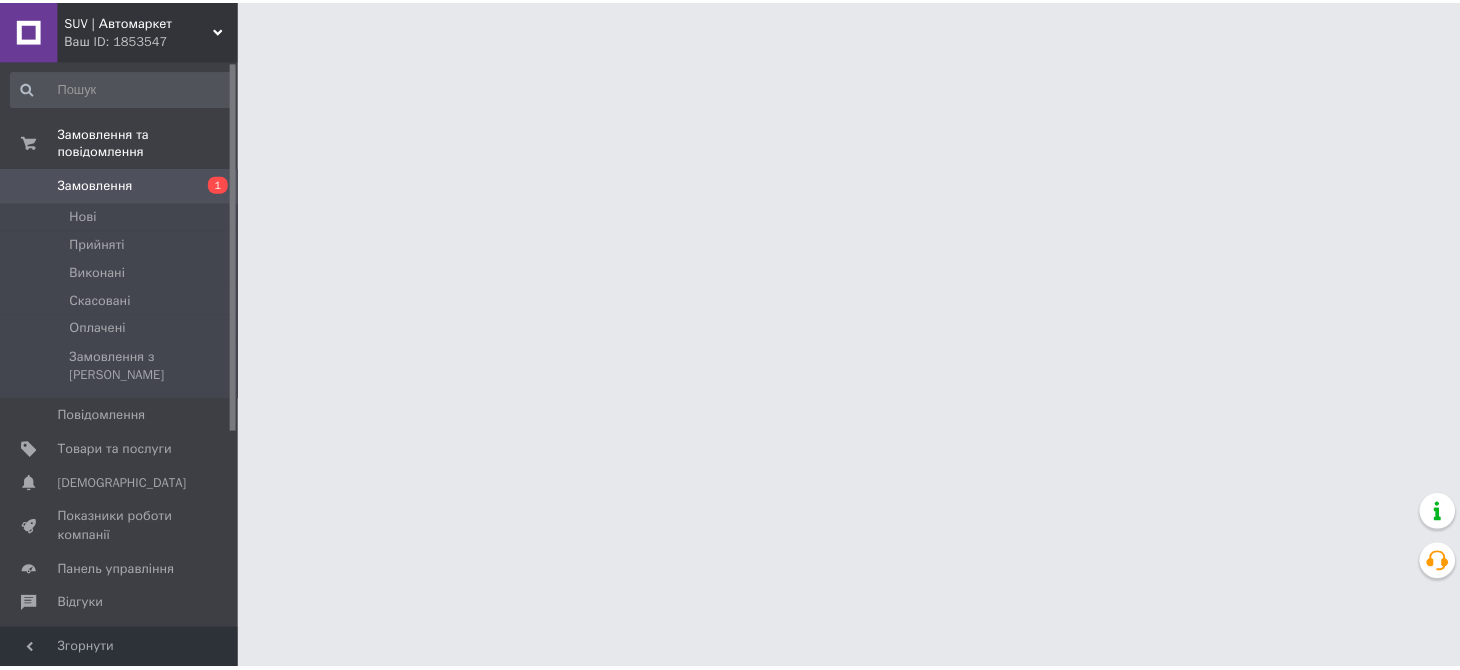 scroll, scrollTop: 0, scrollLeft: 0, axis: both 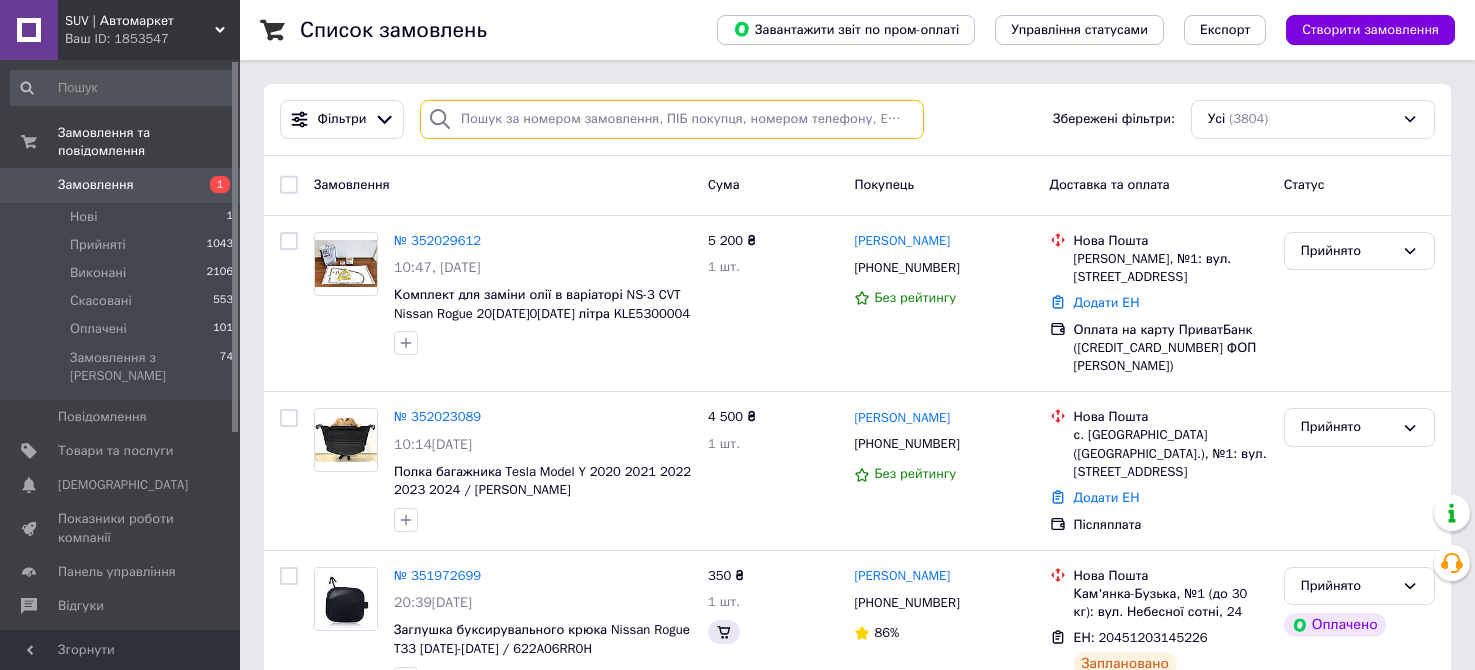 click at bounding box center [672, 119] 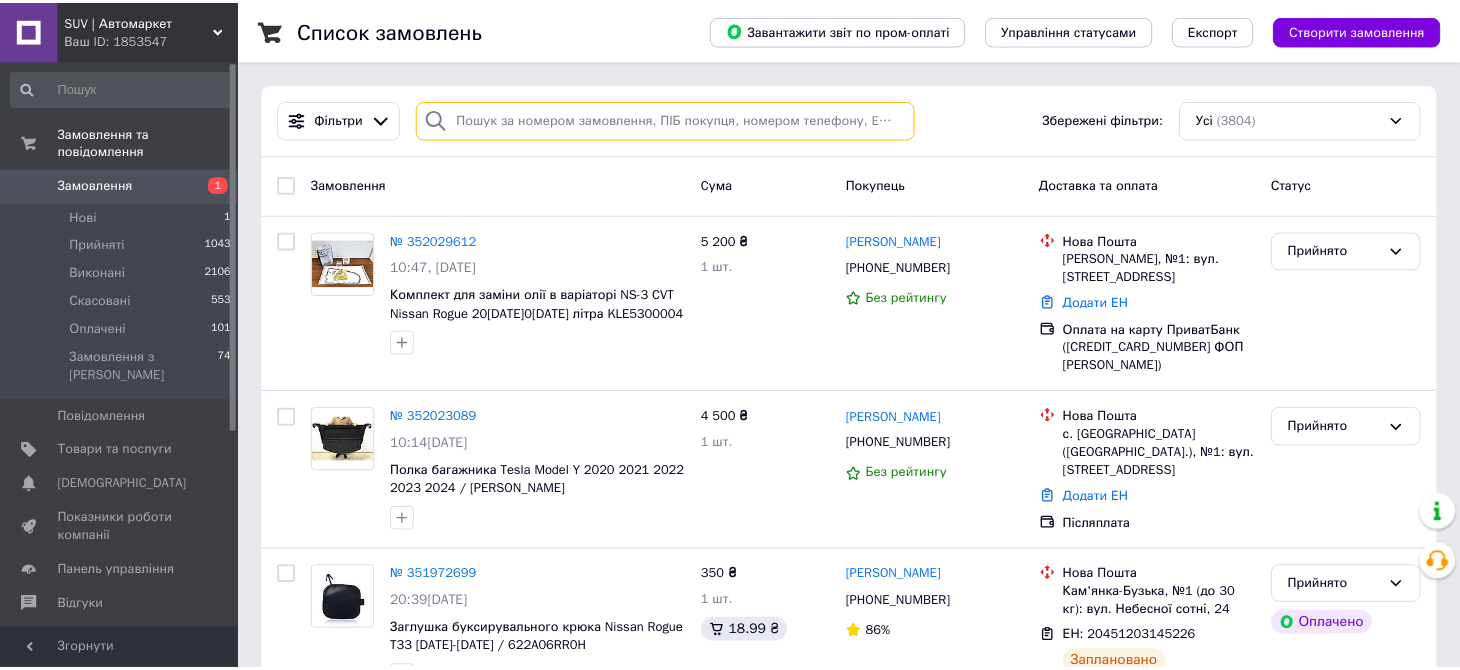 scroll, scrollTop: 0, scrollLeft: 0, axis: both 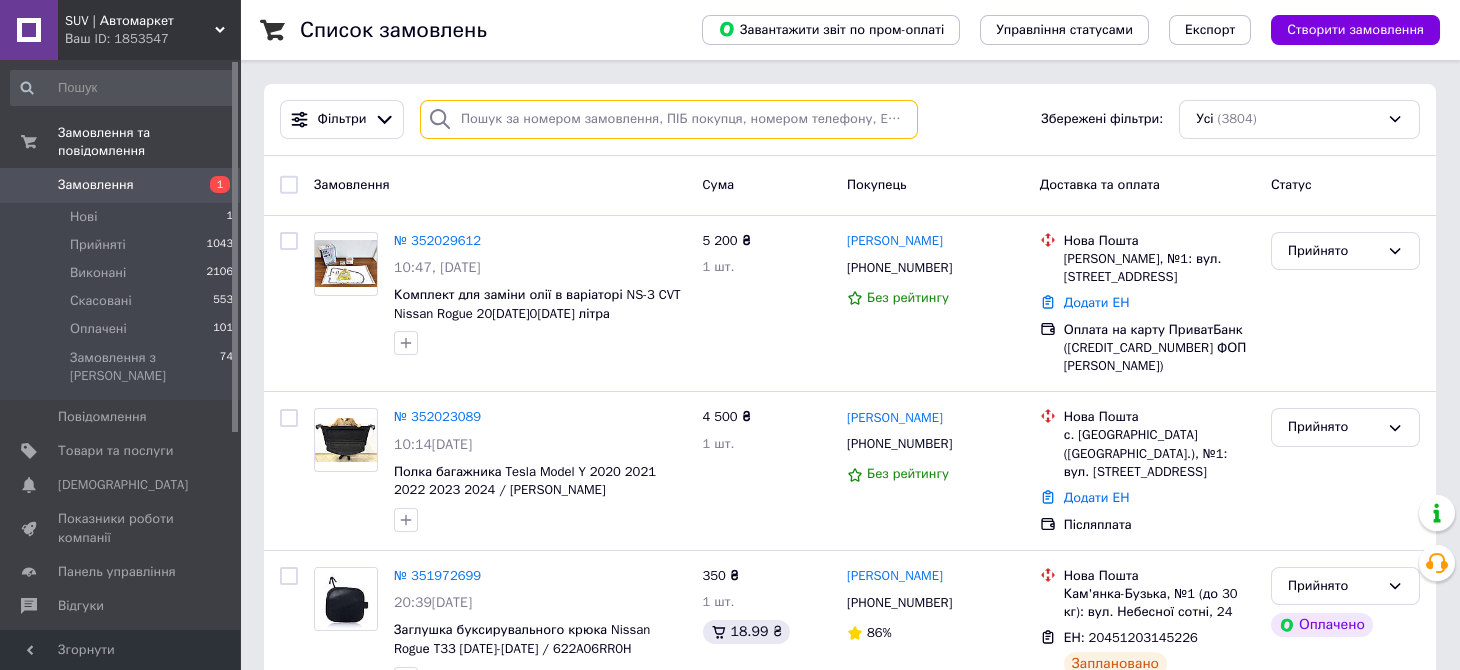 paste on "20451202231851" 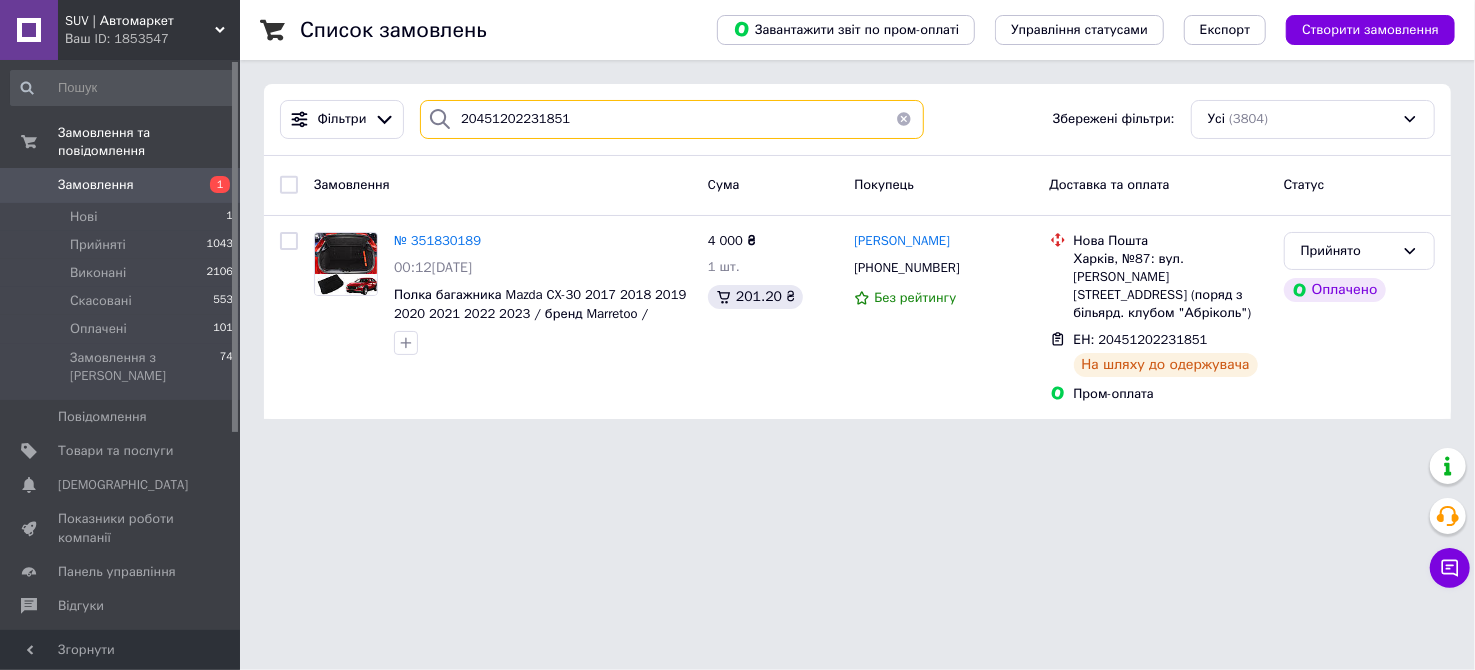 type on "20451202231851" 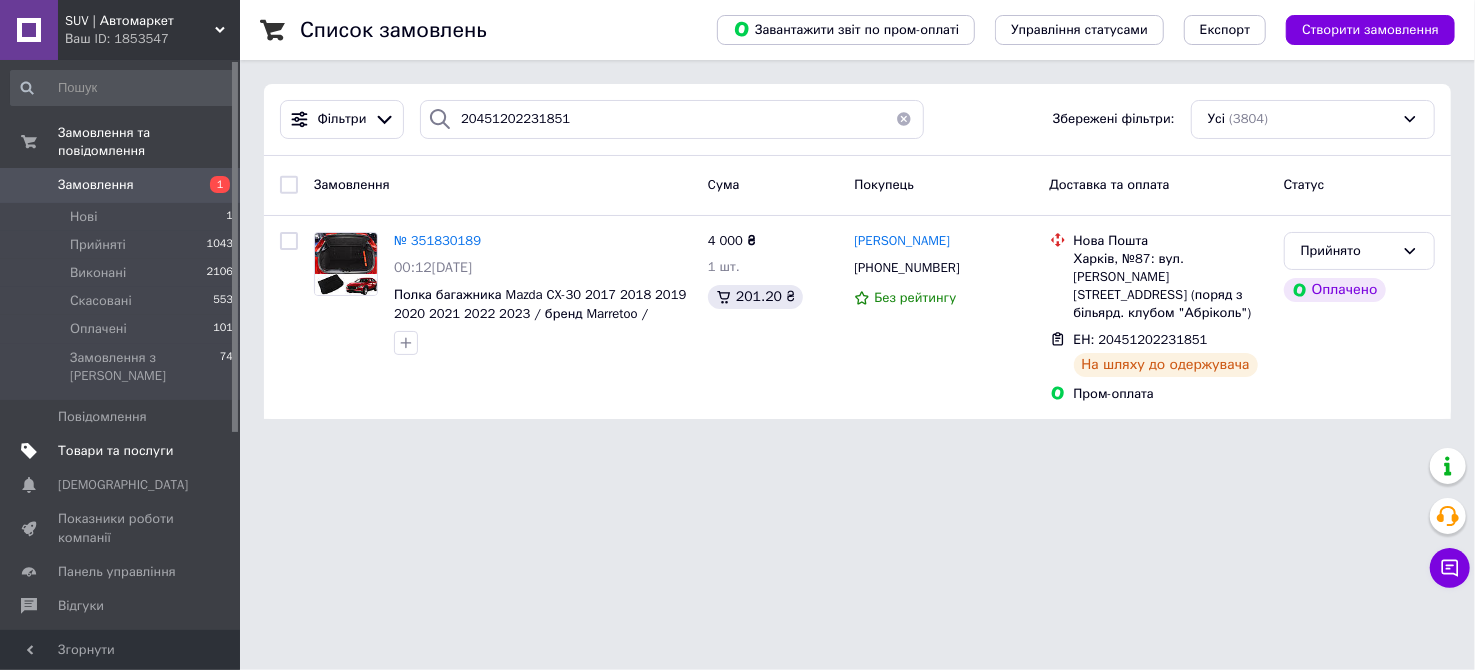 click on "Товари та послуги" at bounding box center [115, 451] 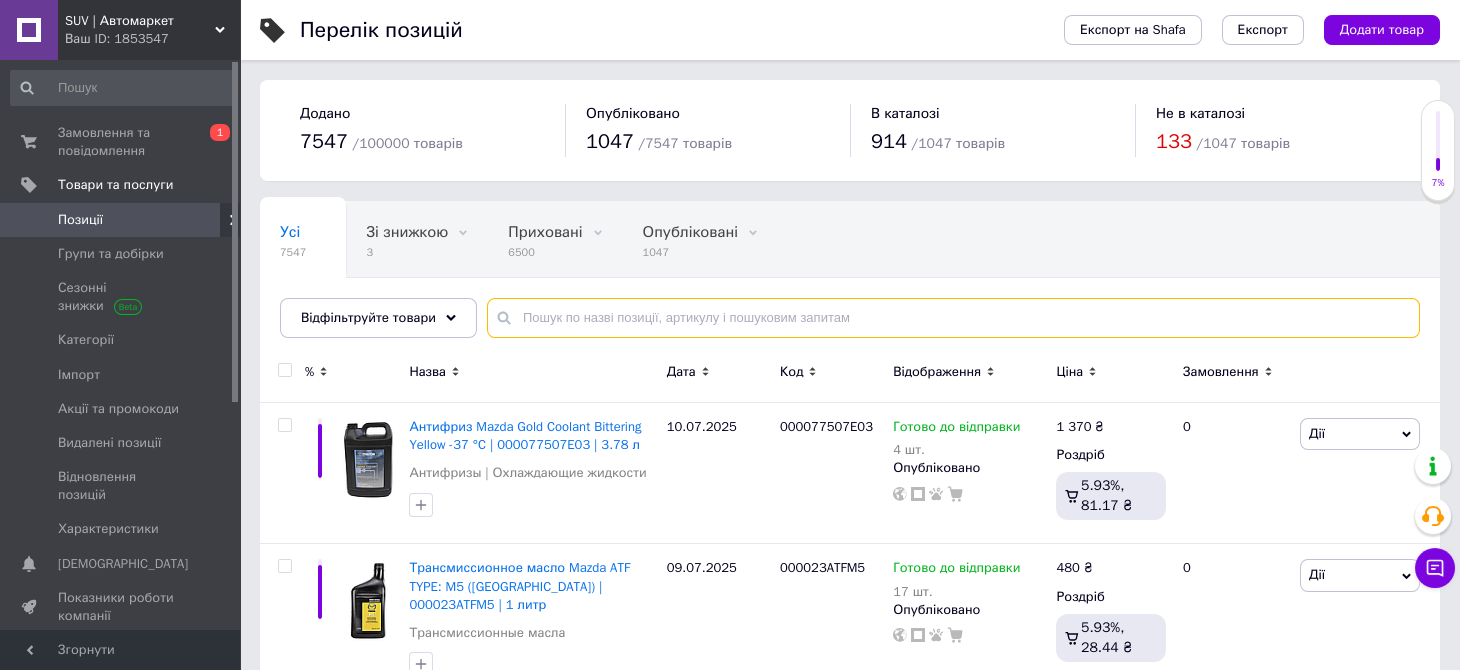 click at bounding box center [953, 318] 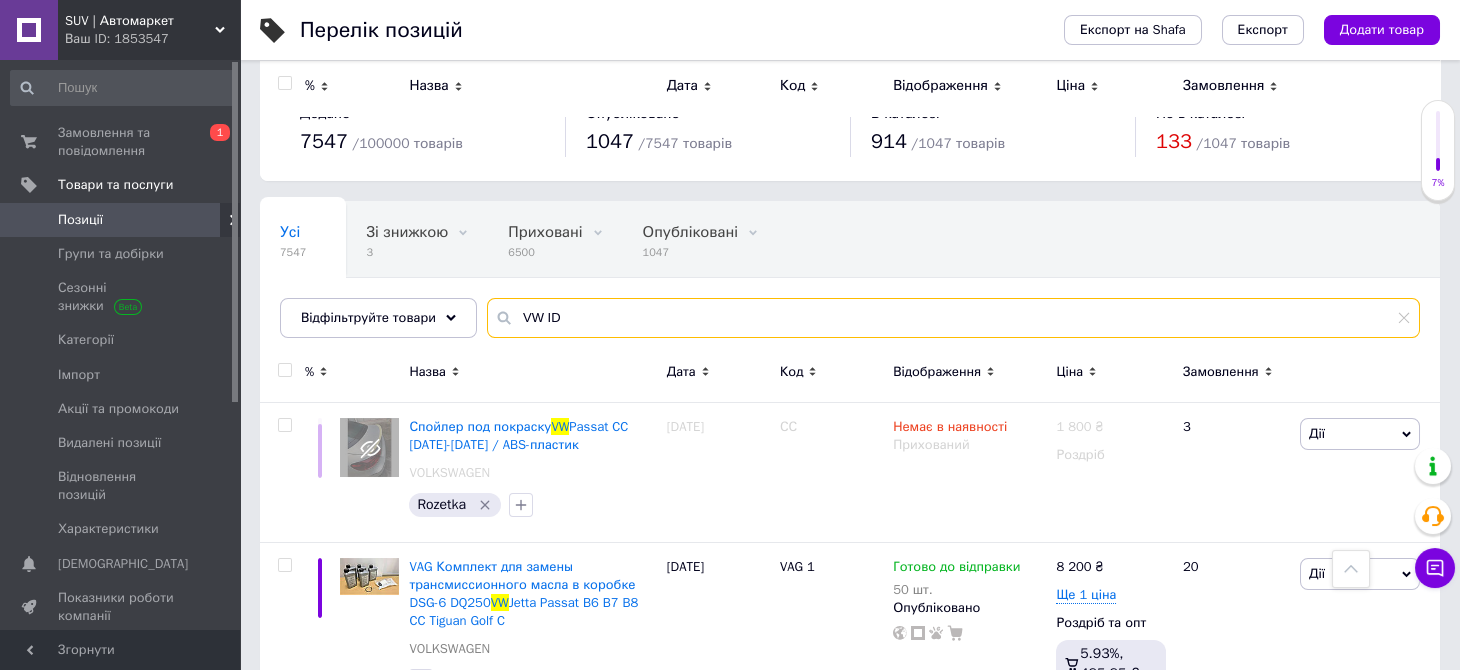 scroll, scrollTop: 0, scrollLeft: 0, axis: both 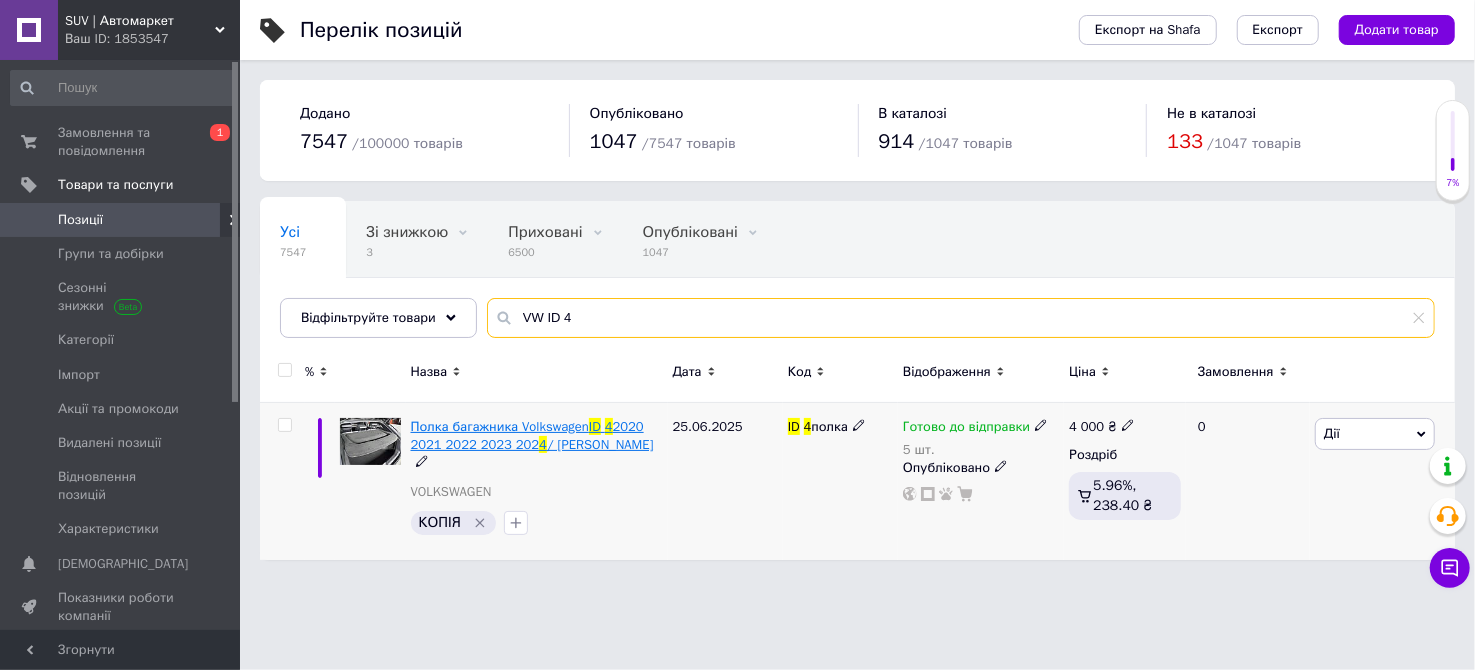 type on "VW ID 4" 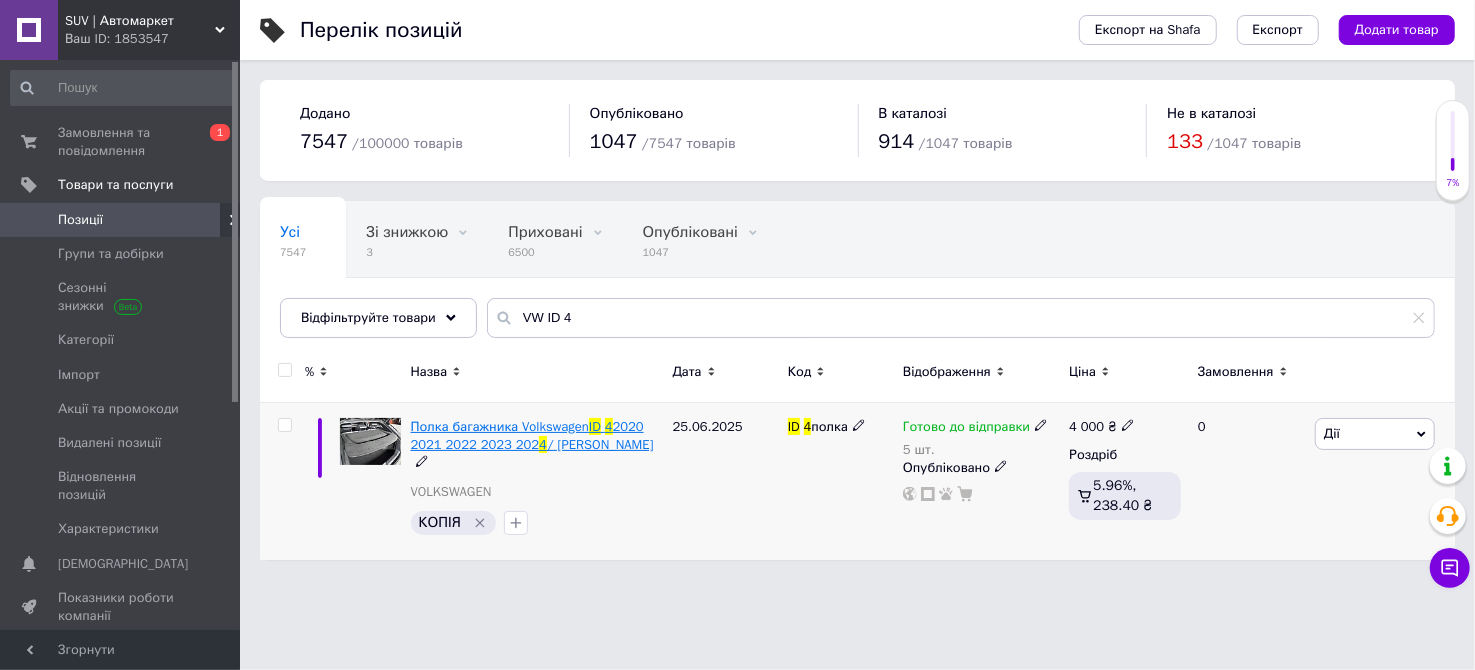 click on "Полка багажника Volkswagen" at bounding box center [500, 426] 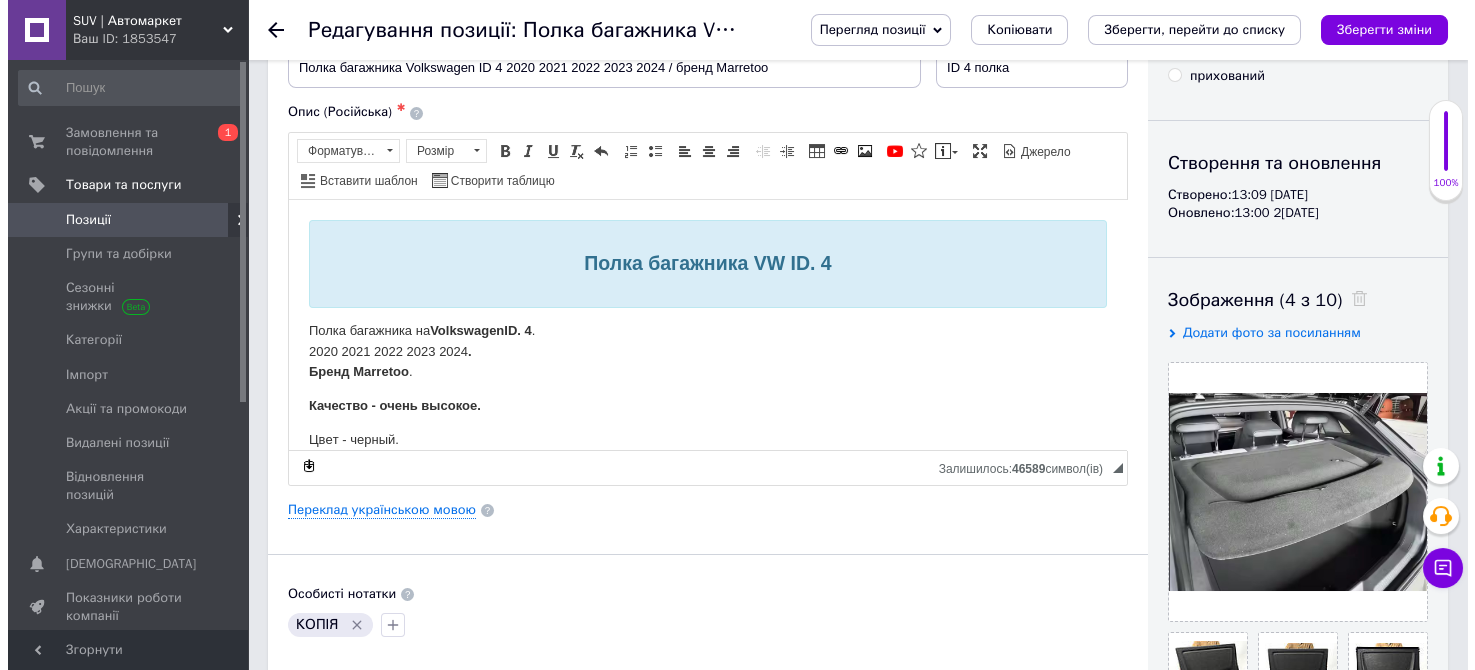 scroll, scrollTop: 300, scrollLeft: 0, axis: vertical 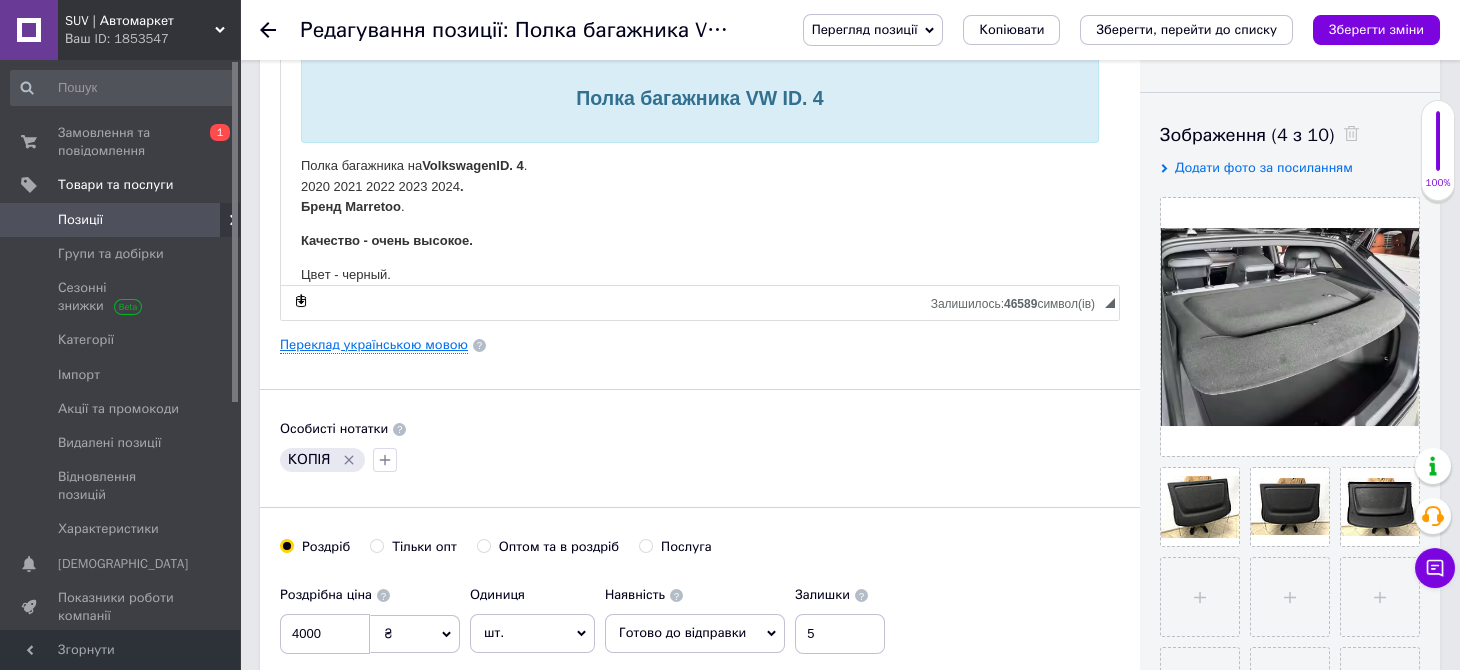 click on "Переклад українською мовою" at bounding box center (374, 345) 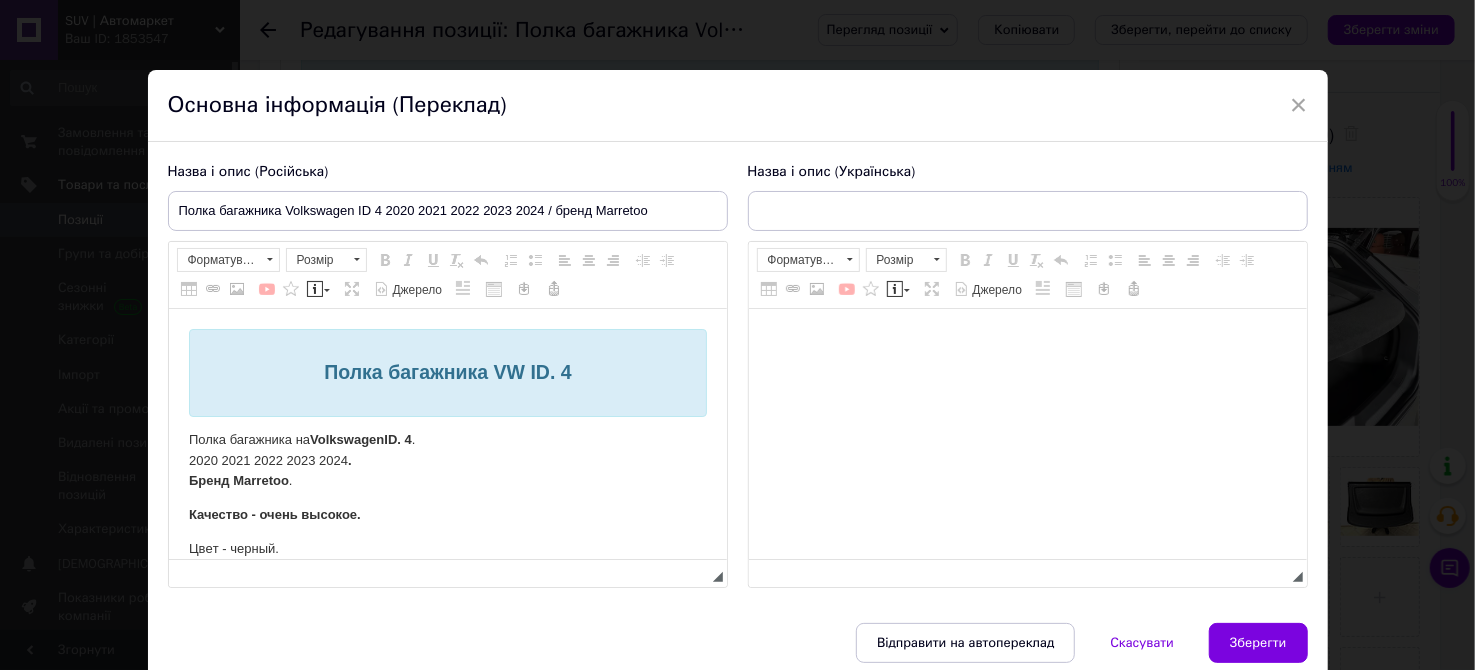 scroll, scrollTop: 0, scrollLeft: 0, axis: both 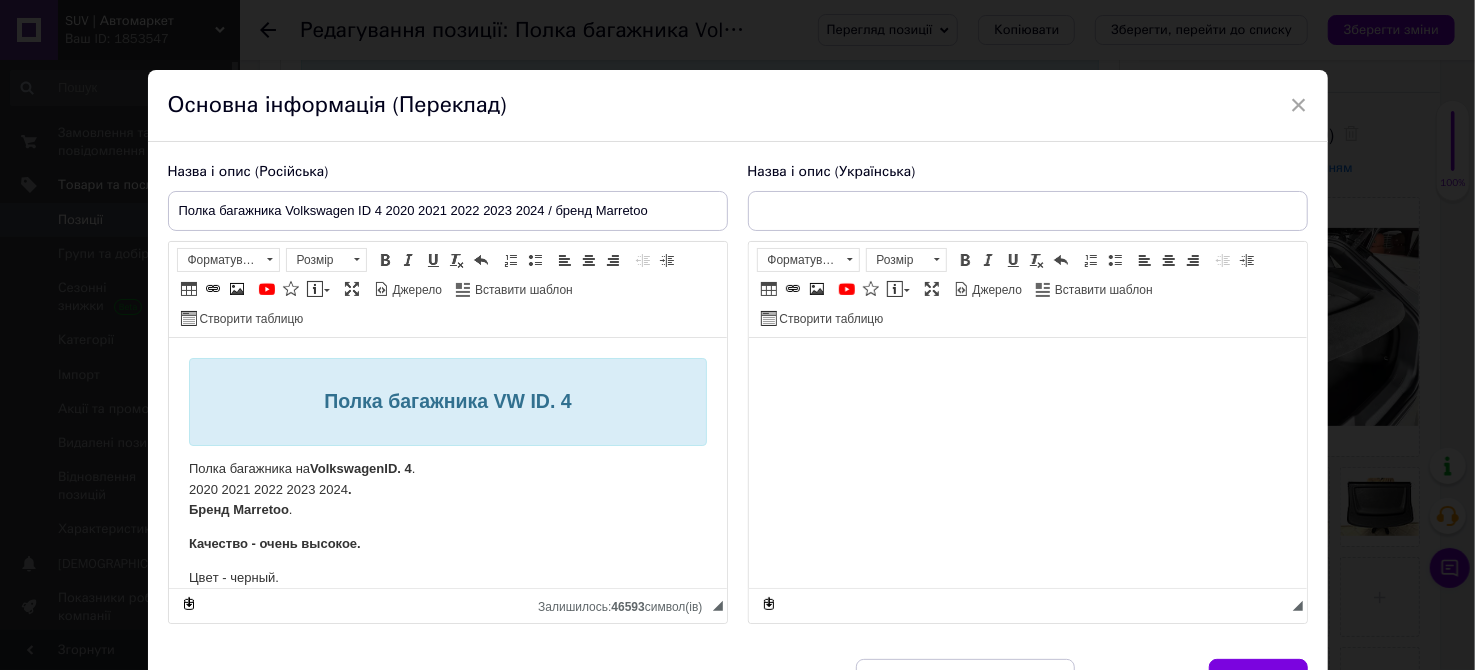 type on "Полка багажника Volkswagen ID 4 2020 2021 2022 2023 2024 / бренд Marretoo" 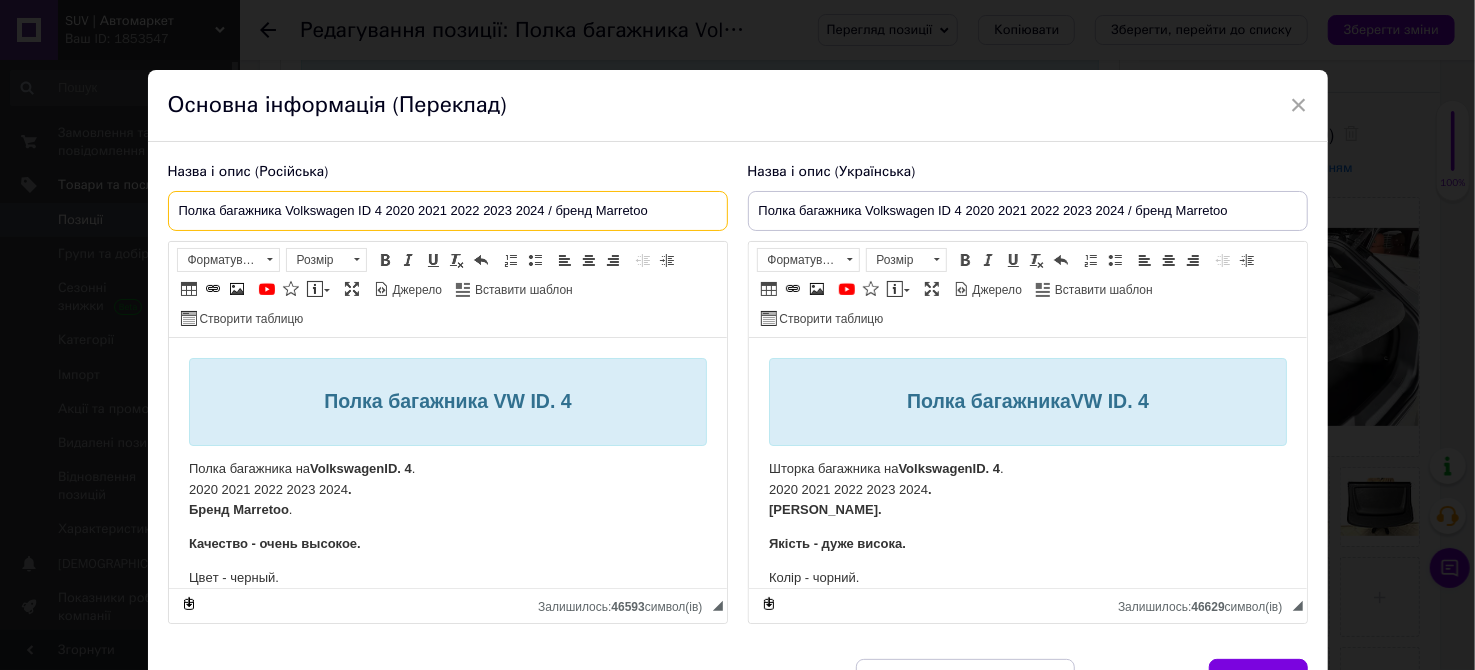 click on "Полка багажника Volkswagen ID 4 2020 2021 2022 2023 2024 / бренд Marretoo" at bounding box center [448, 211] 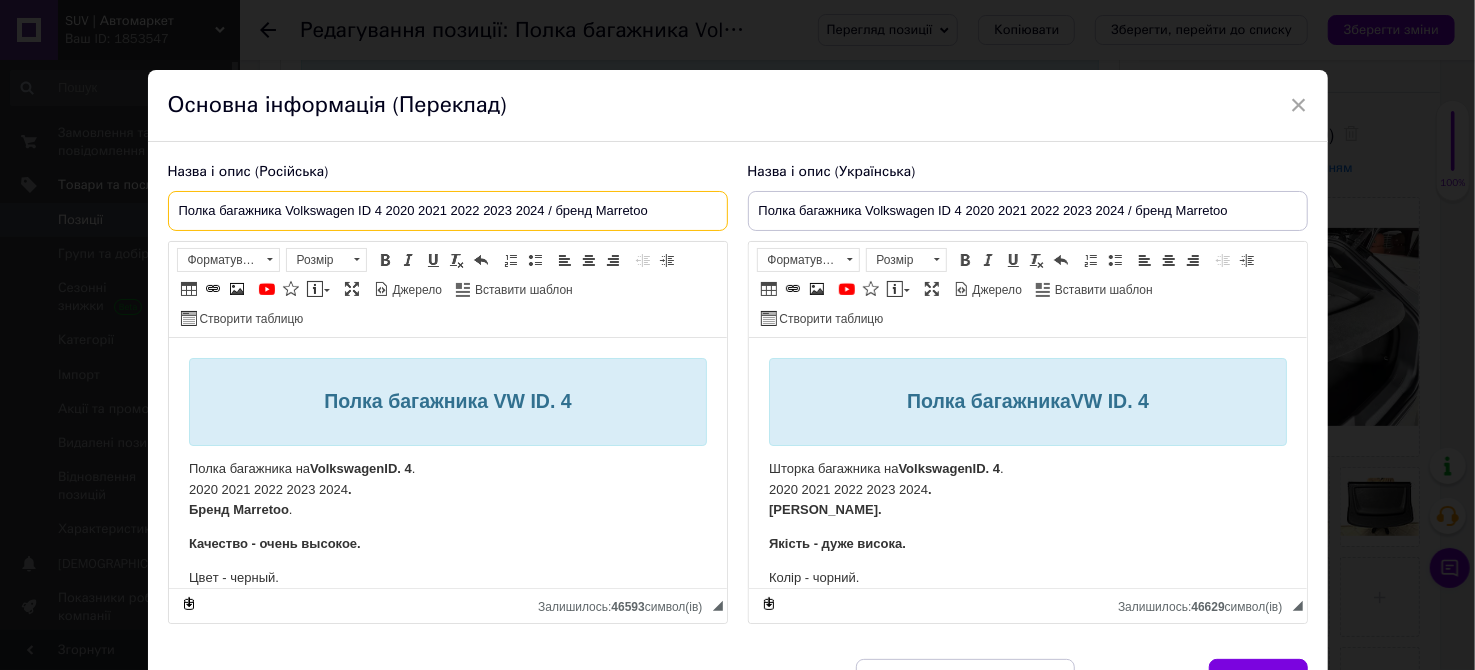 drag, startPoint x: 513, startPoint y: 209, endPoint x: 413, endPoint y: 199, distance: 100.49876 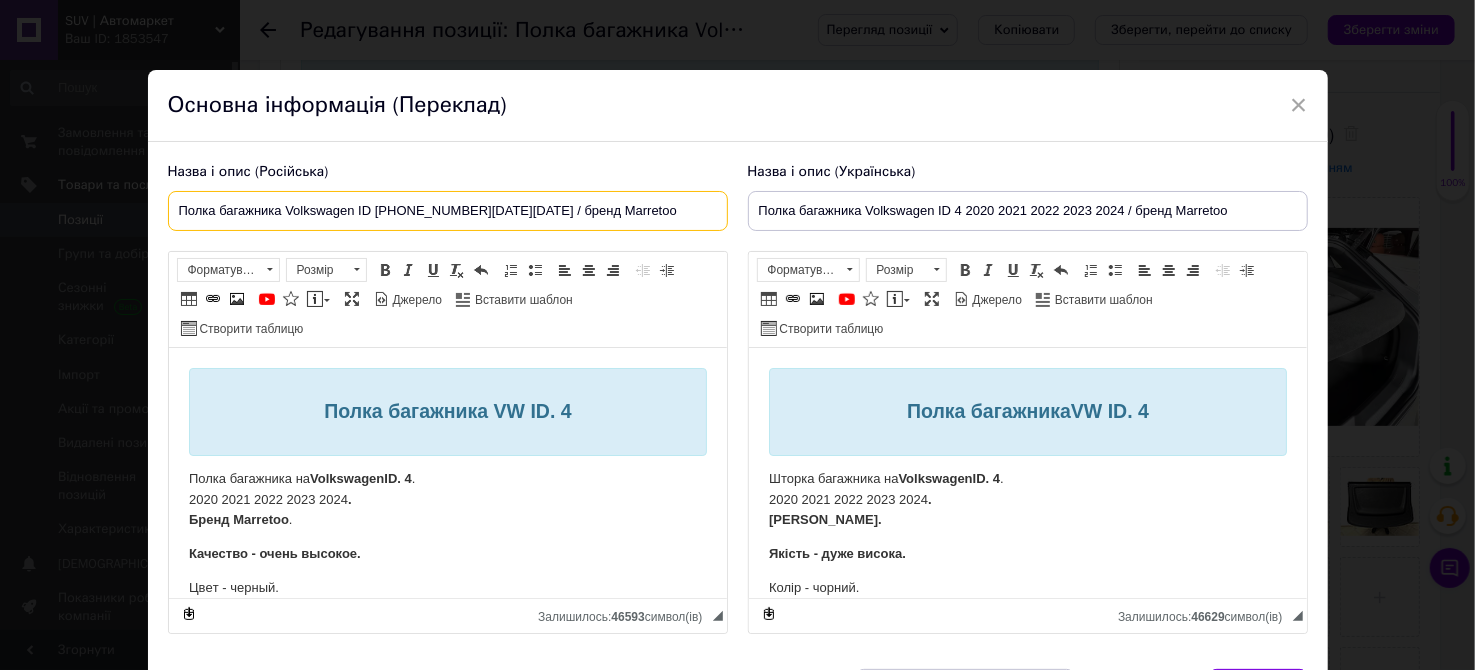 click on "Полка багажника Volkswagen ID 4 2020-2024 / бренд Marretoo" at bounding box center (448, 211) 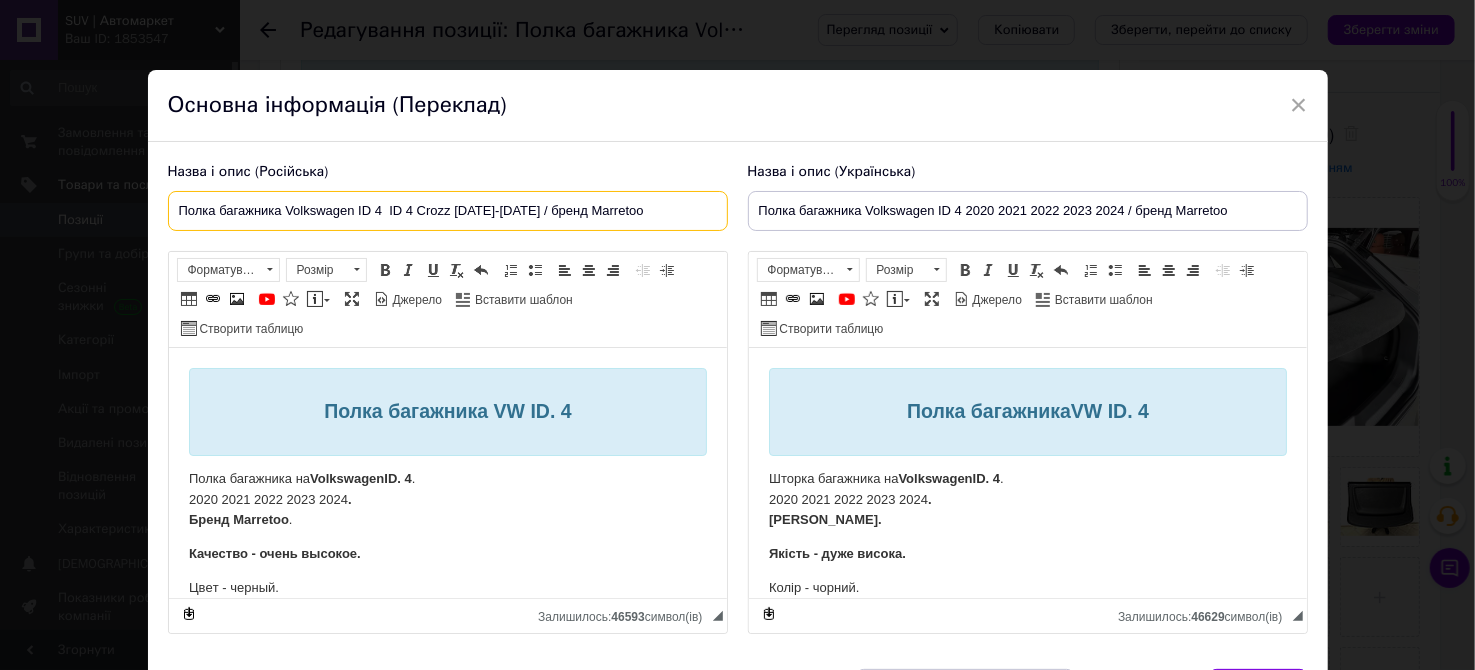 drag, startPoint x: 515, startPoint y: 206, endPoint x: 390, endPoint y: 224, distance: 126.28935 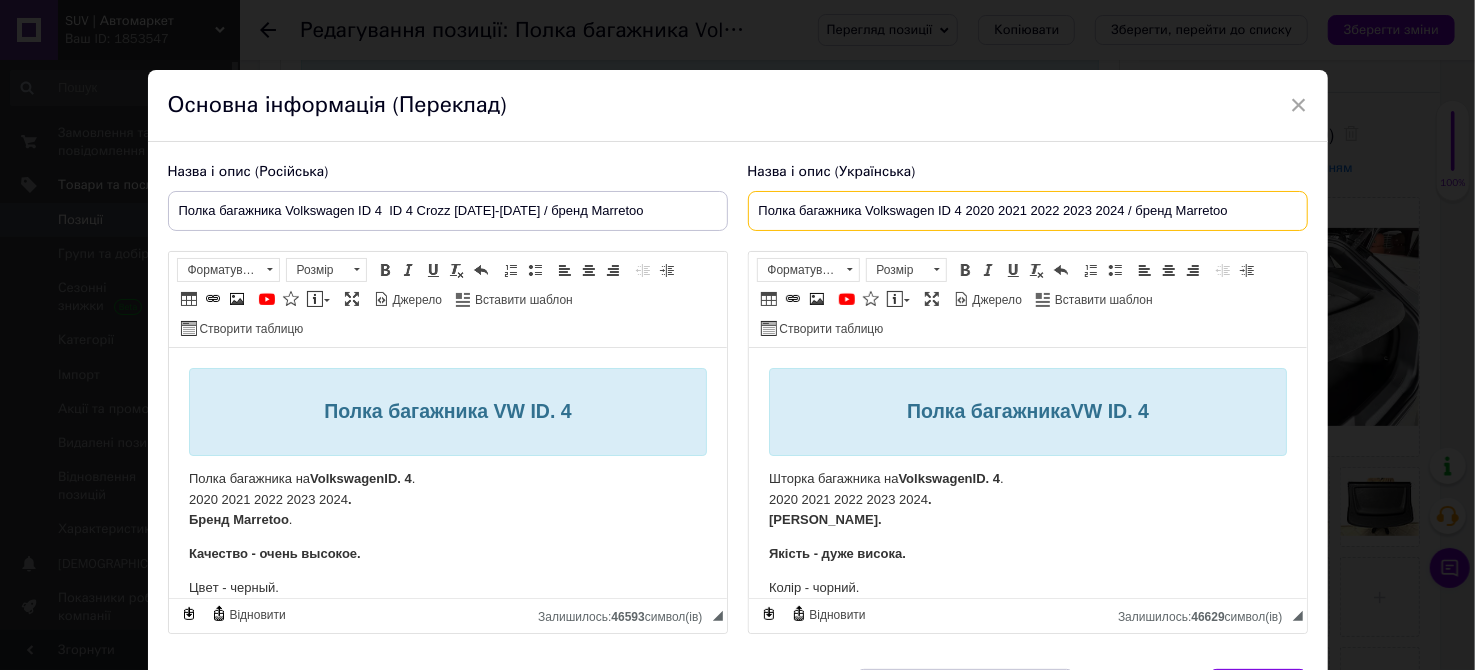 drag, startPoint x: 1121, startPoint y: 204, endPoint x: 963, endPoint y: 206, distance: 158.01266 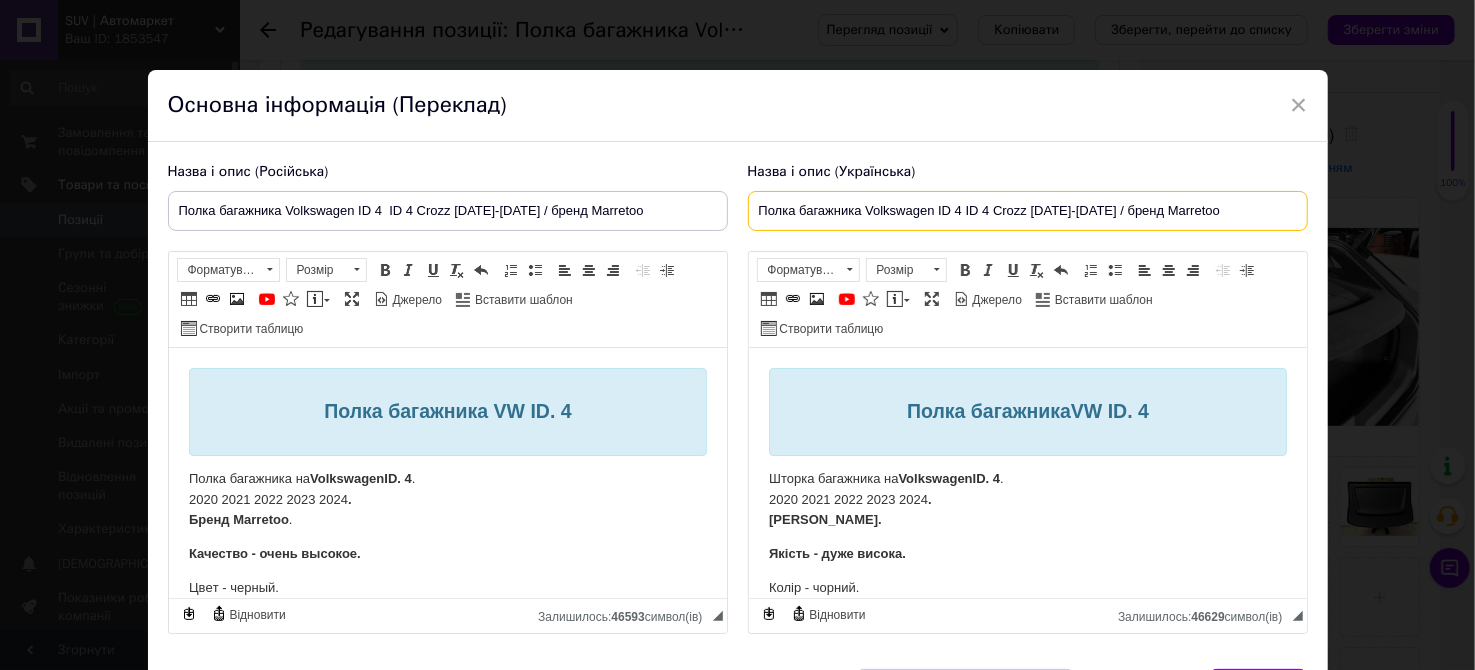 type on "Полка багажника Volkswagen ID 4 ID 4 Crozz 2020-2025 / бренд Marretoo" 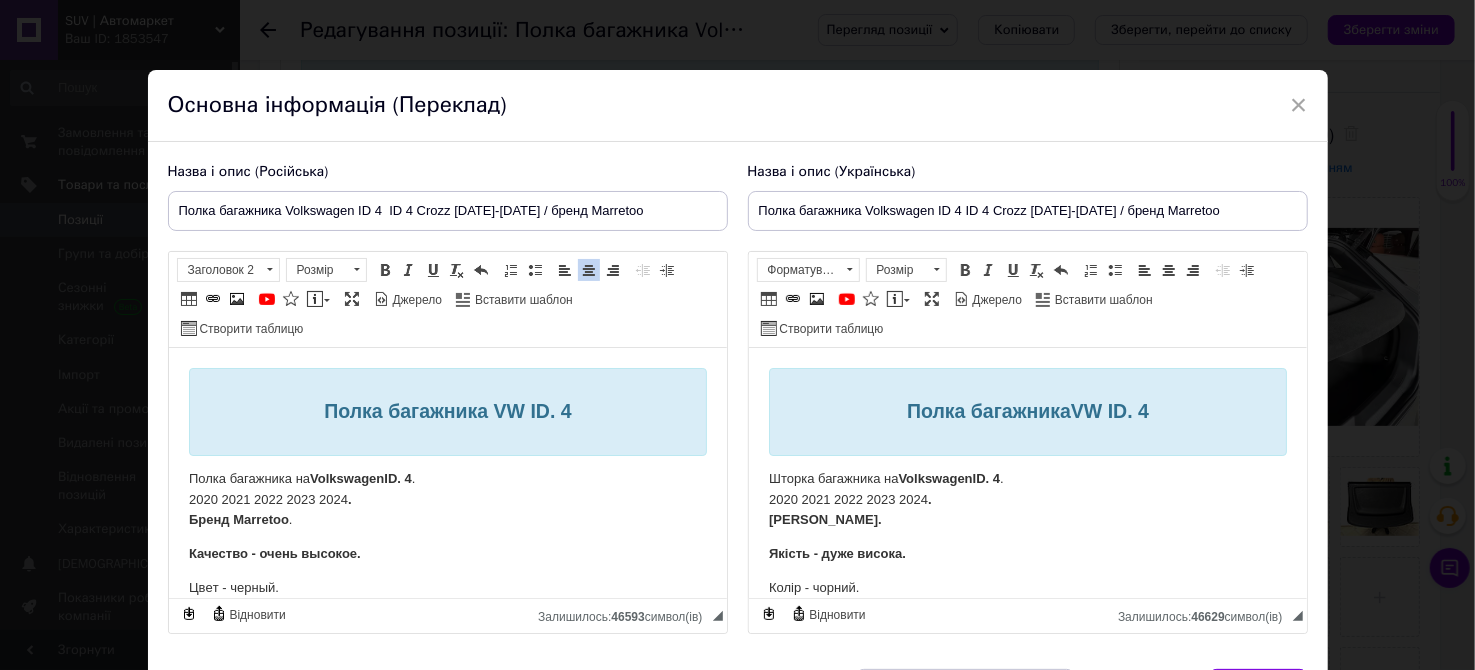 click on "Полка багажника VW ID. 4" at bounding box center (446, 411) 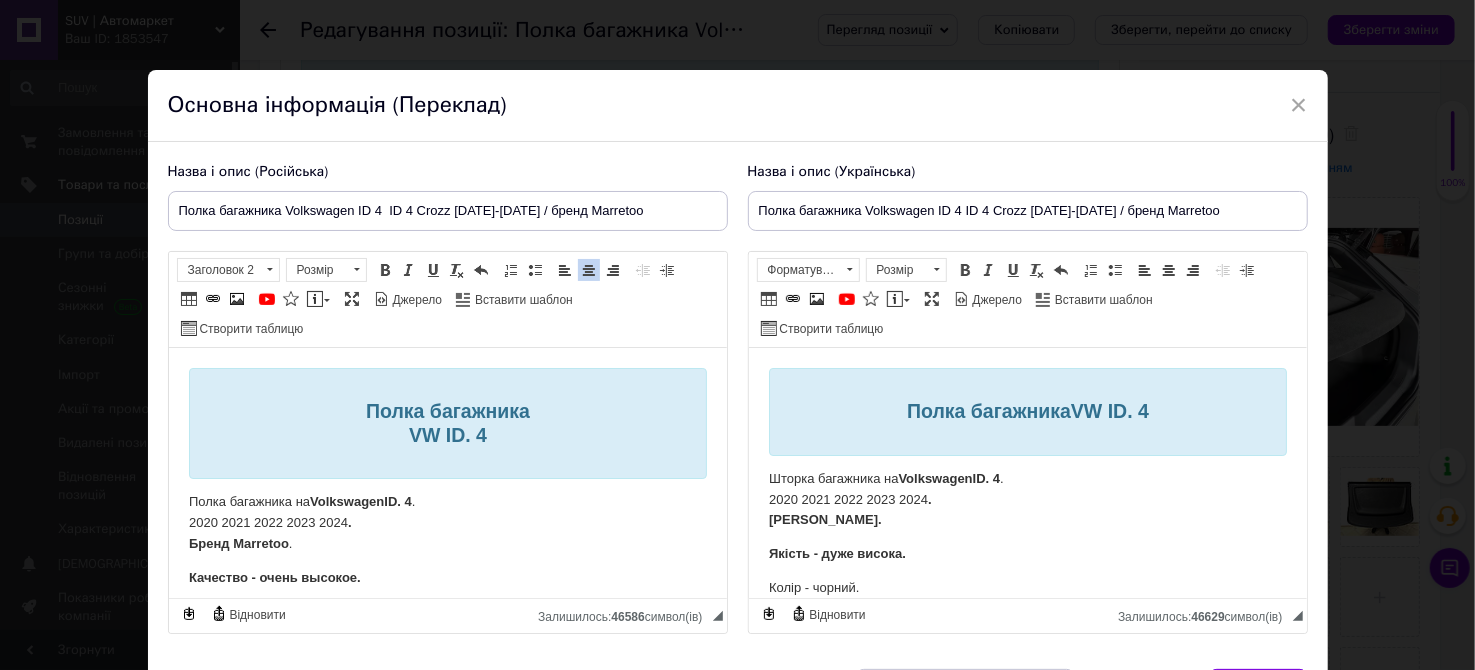 click on "Полка багажника  ​​​​​​​ VW ID. 4" at bounding box center [447, 423] 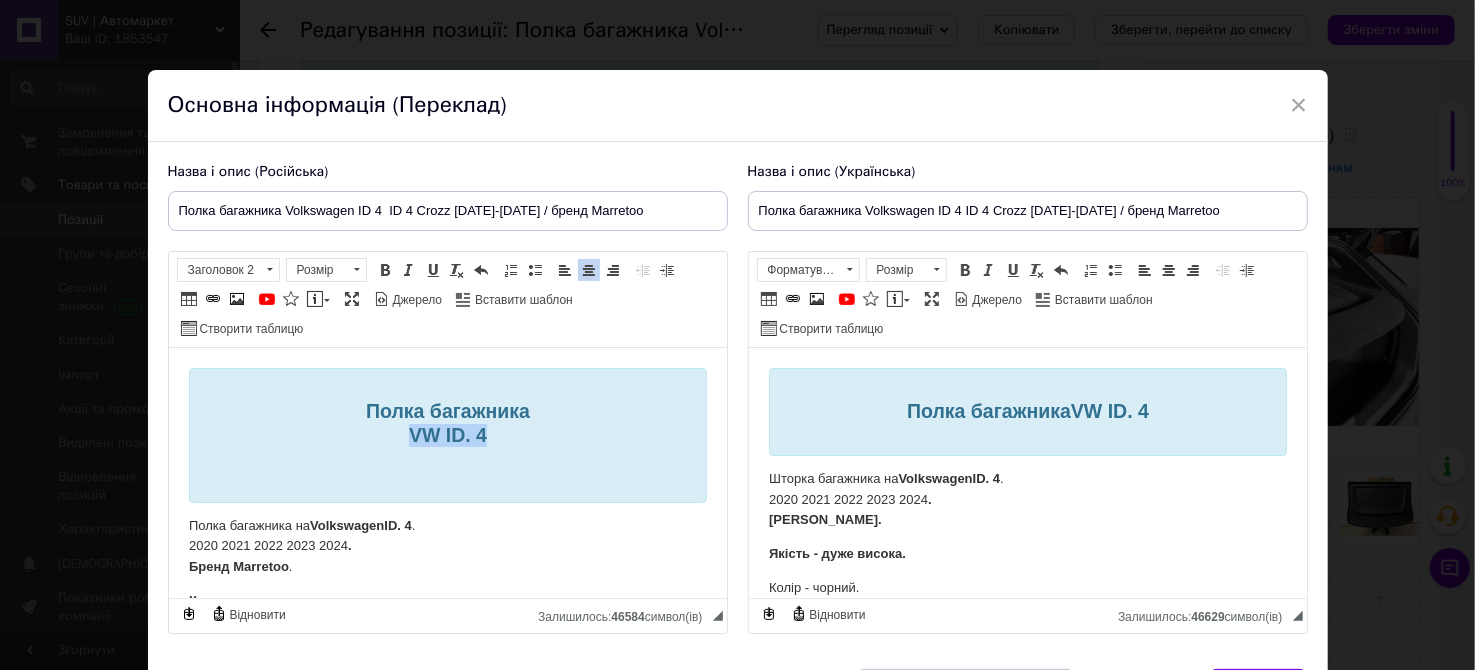 drag, startPoint x: 487, startPoint y: 435, endPoint x: 403, endPoint y: 437, distance: 84.0238 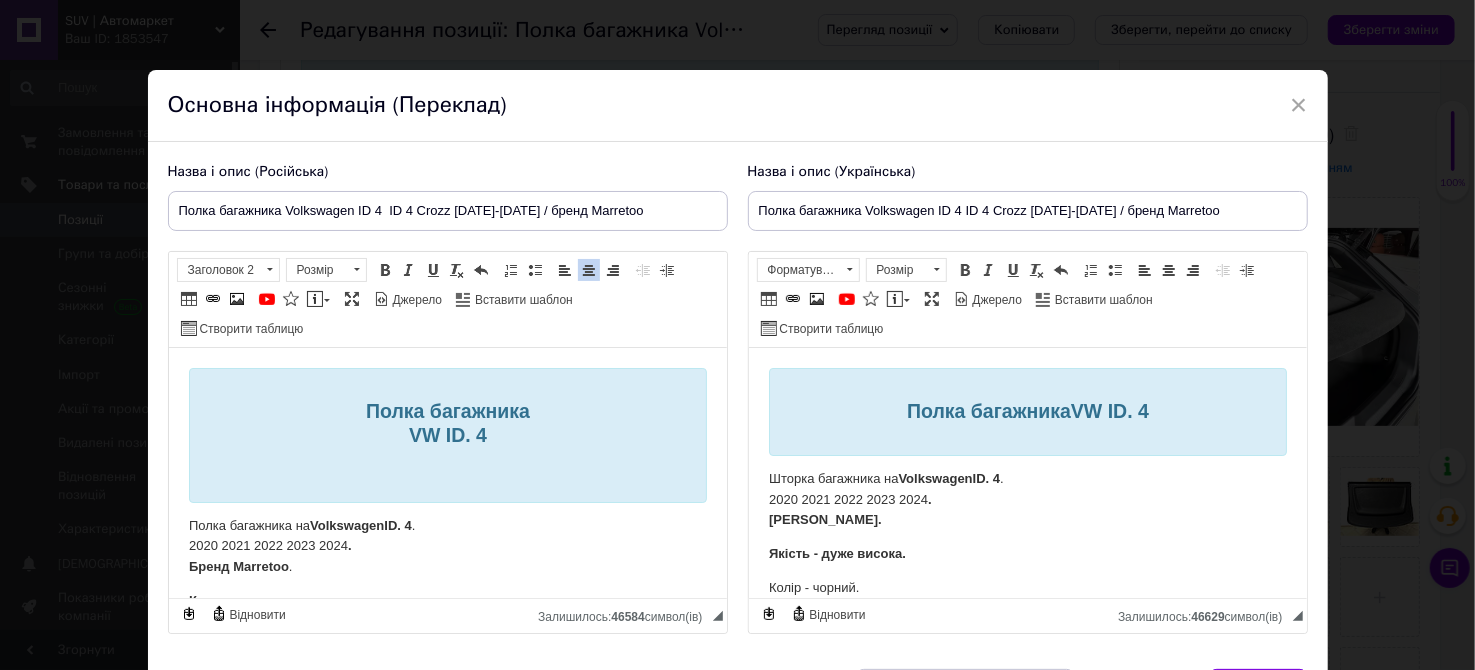 click on "Полка багажника  VW ID. 4 ​​​​​​​" at bounding box center [447, 435] 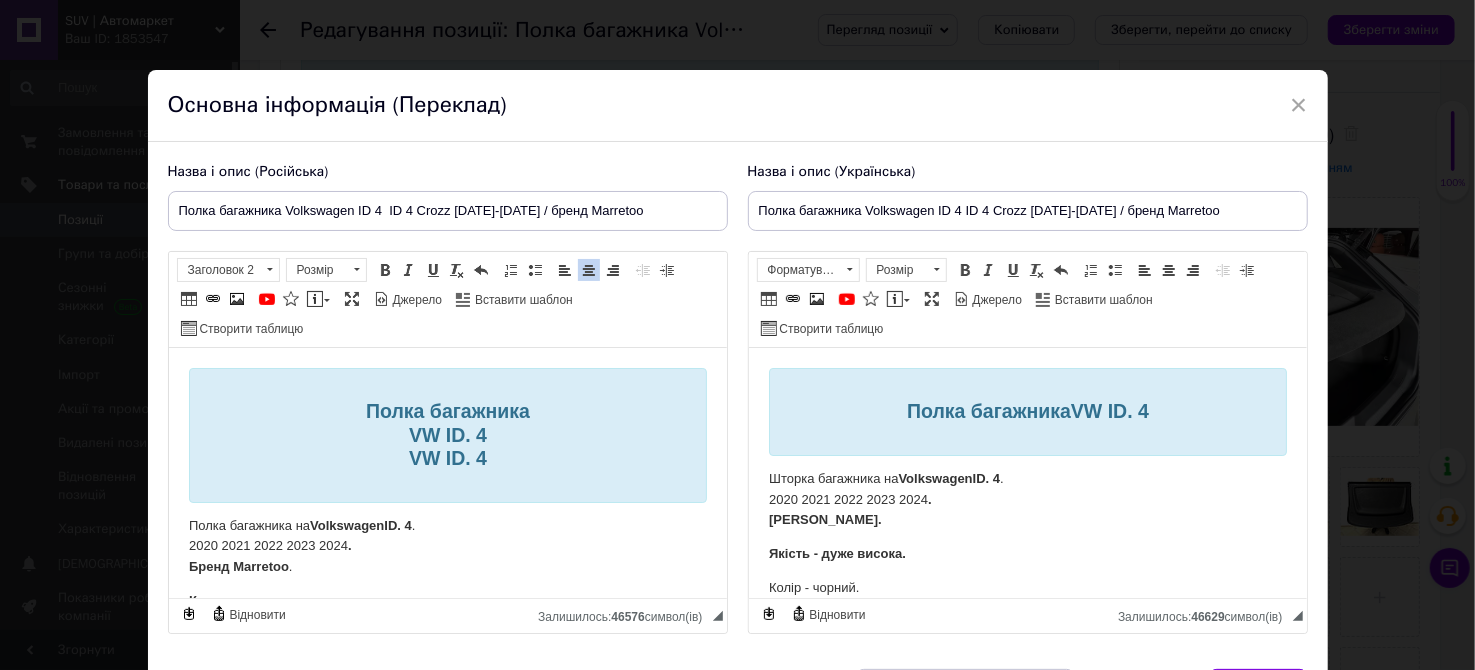 type 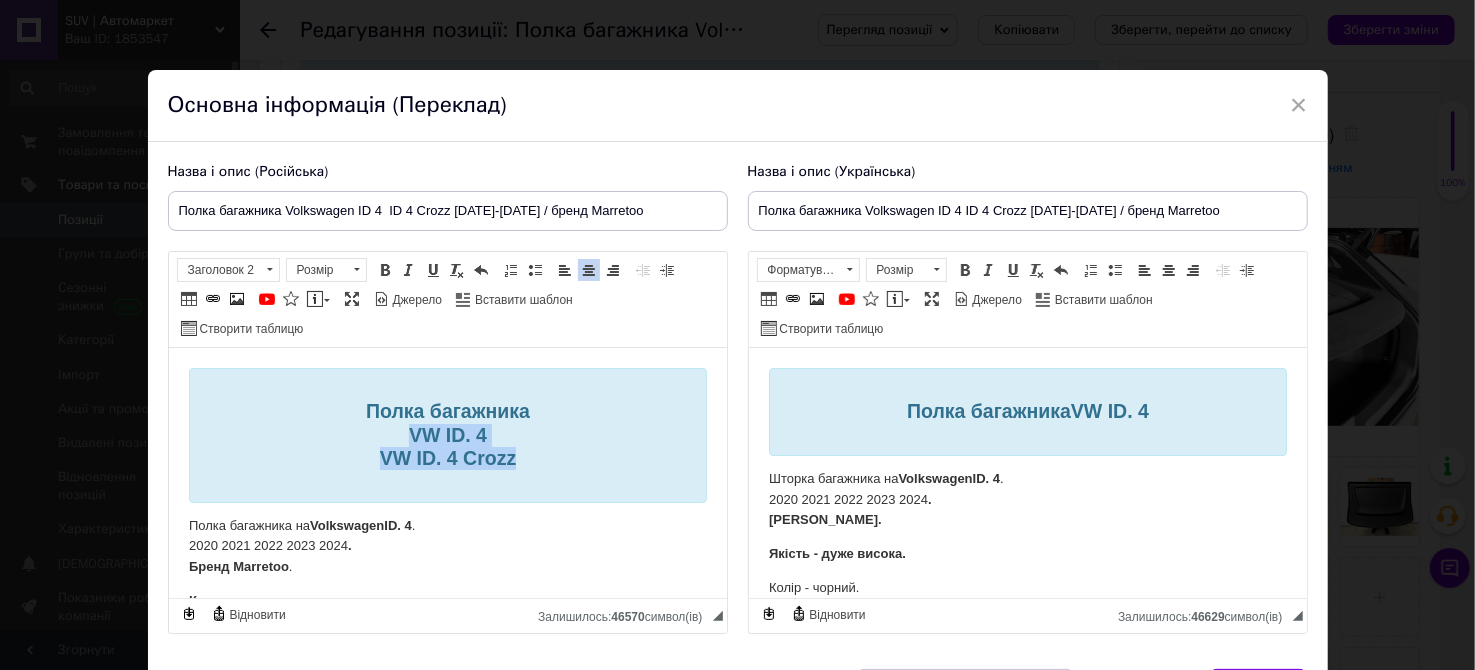 drag, startPoint x: 516, startPoint y: 461, endPoint x: 398, endPoint y: 435, distance: 120.83046 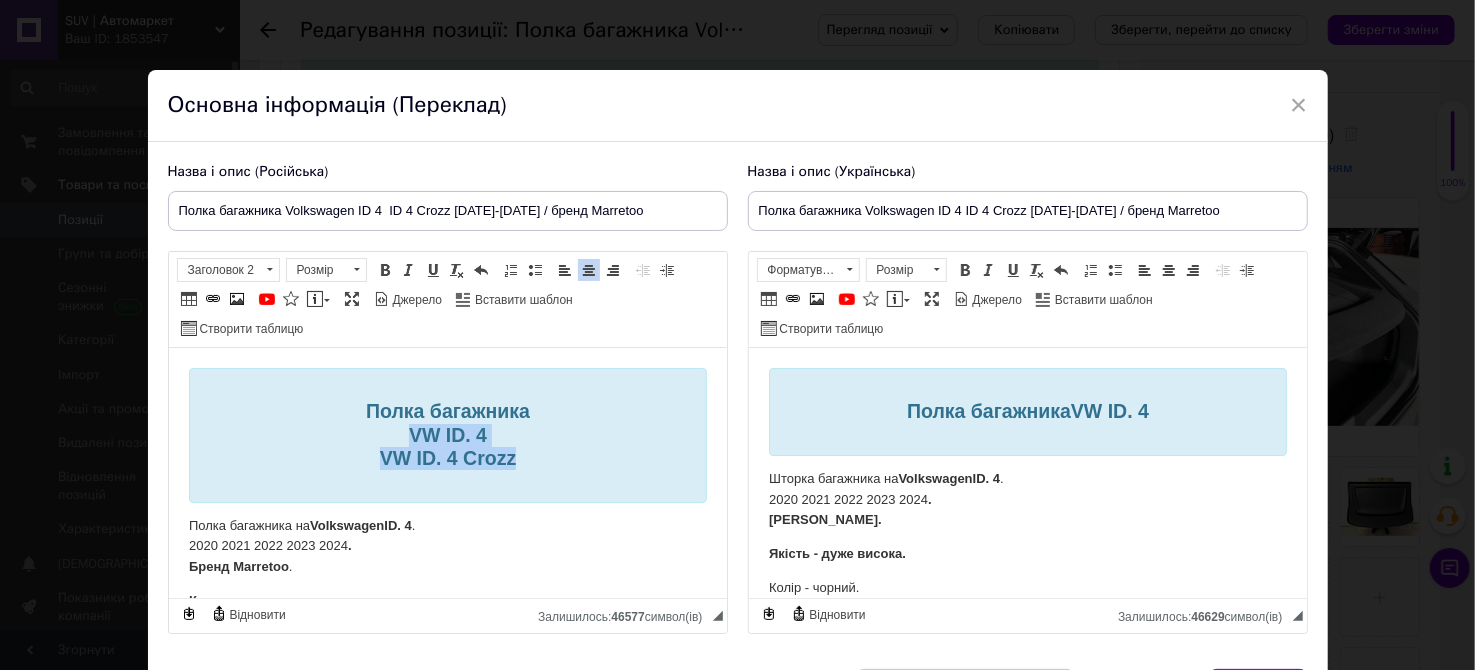 copy on "VW ID. 4 VW ID. 4 Crozz" 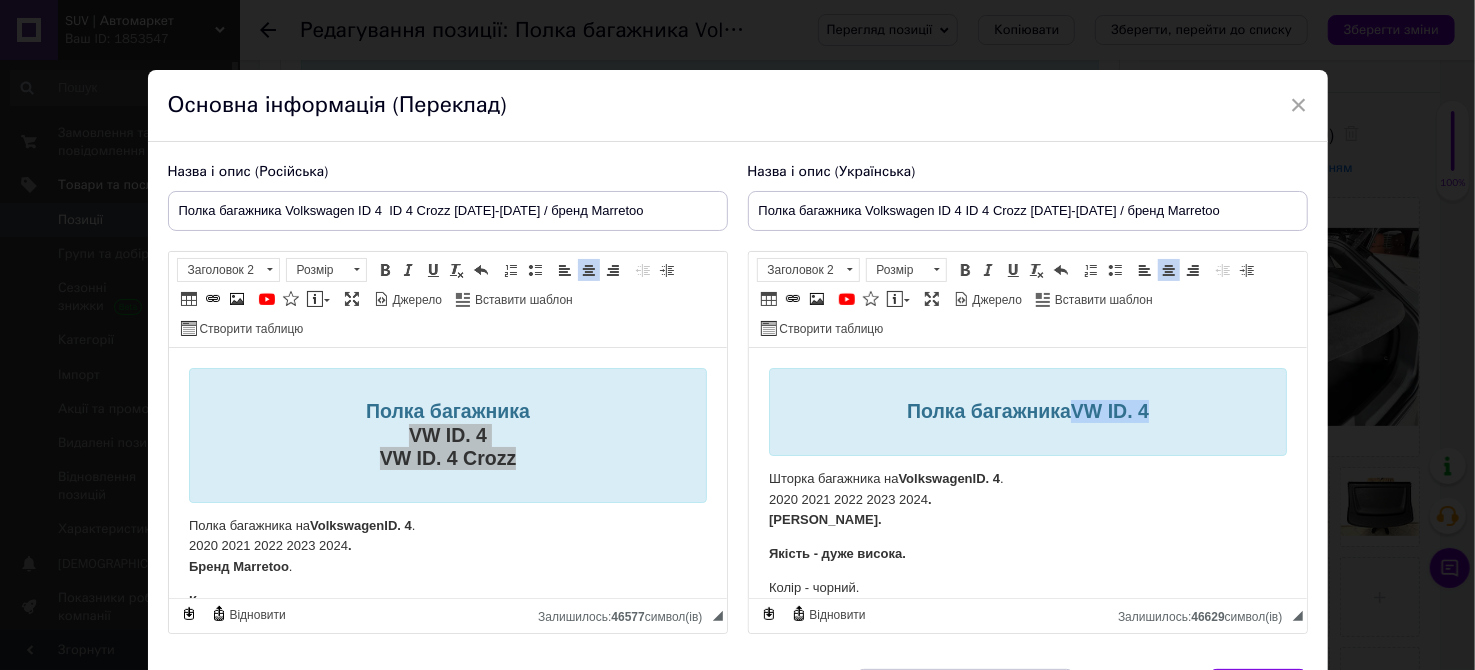drag, startPoint x: 1151, startPoint y: 422, endPoint x: 1065, endPoint y: 409, distance: 86.977005 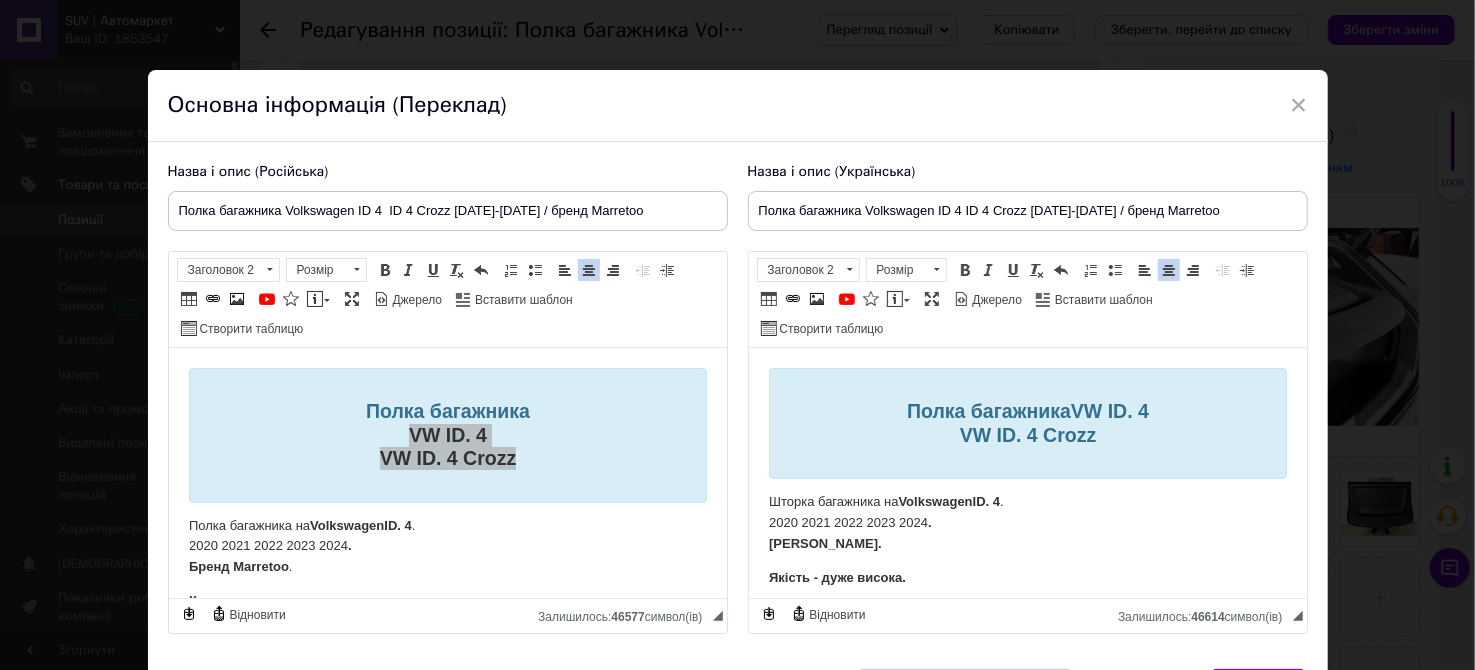 click on "VW ID. 4 VW ID. 4 Crozz" at bounding box center (1053, 422) 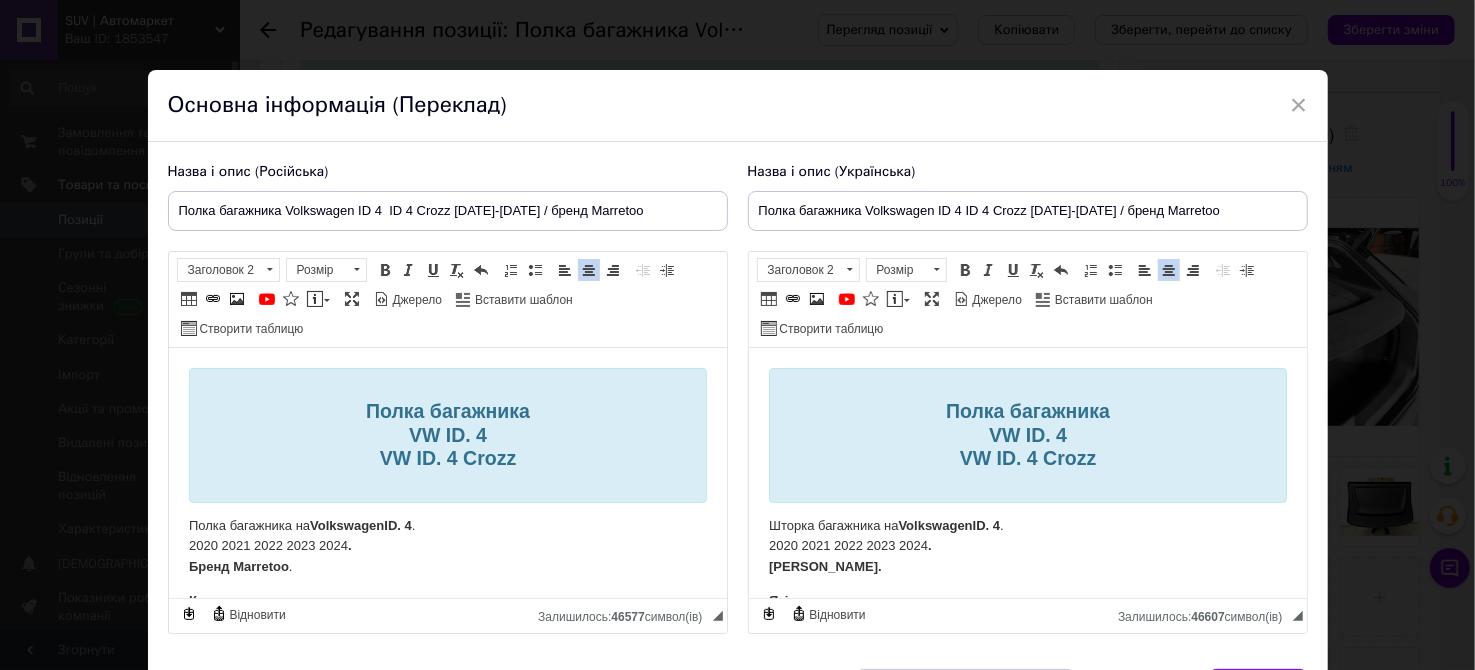 click on "Полка багажника на  Volkswagen  ID. 4 . 2020 2021 2022 2023 2024 . Бренд   Marretoo ." at bounding box center [447, 547] 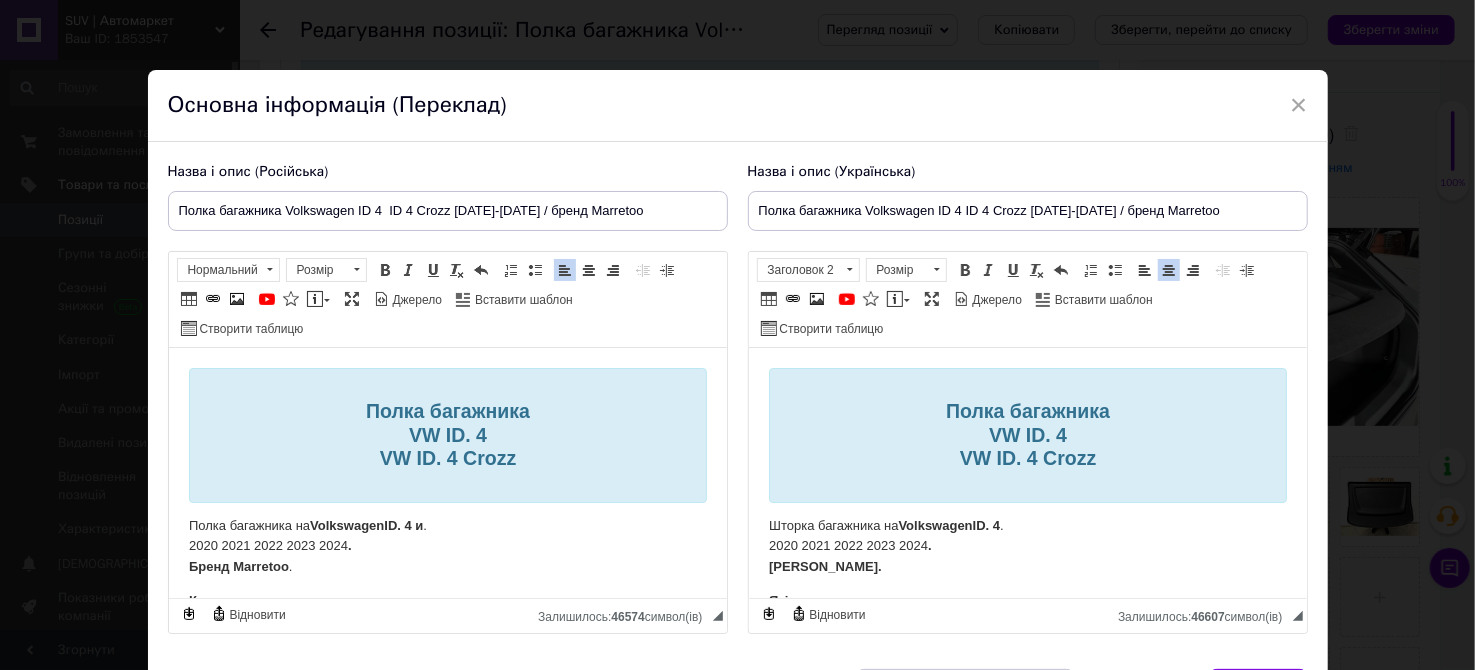 drag, startPoint x: 449, startPoint y: 205, endPoint x: 390, endPoint y: 204, distance: 59.008472 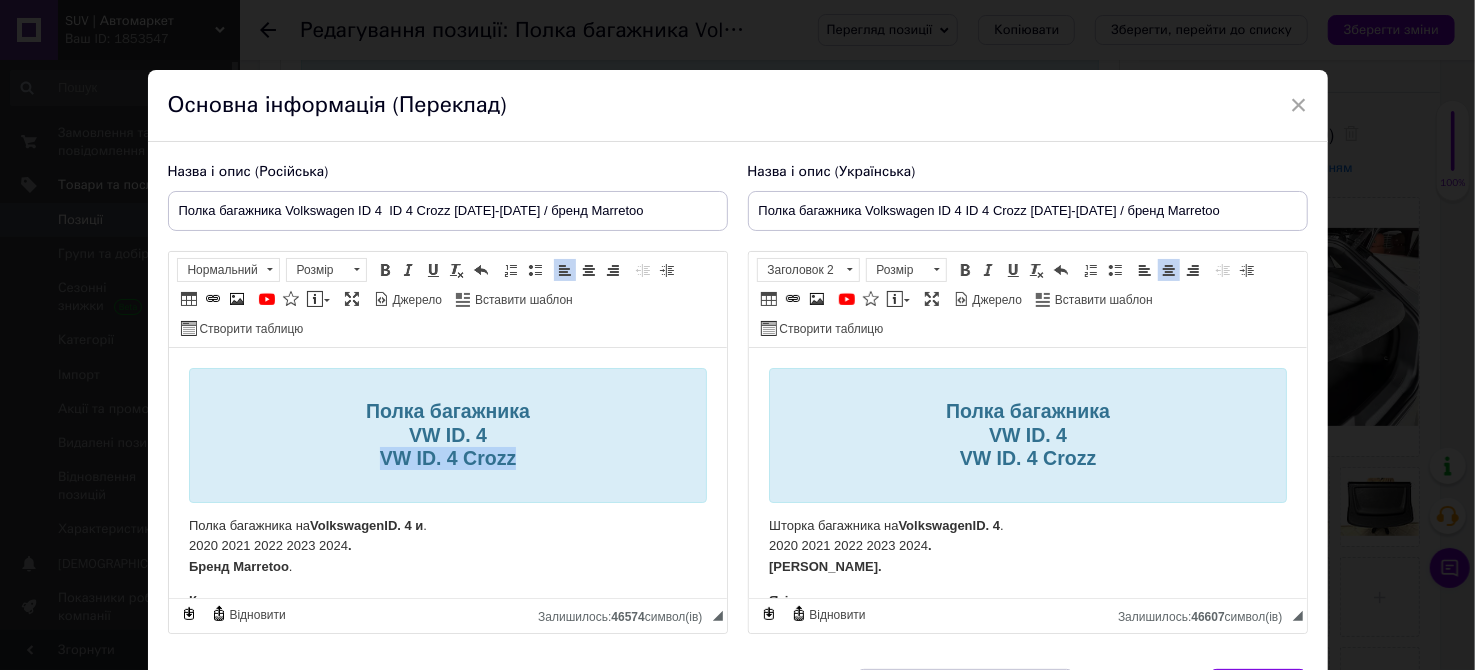 drag, startPoint x: 515, startPoint y: 458, endPoint x: 374, endPoint y: 453, distance: 141.08862 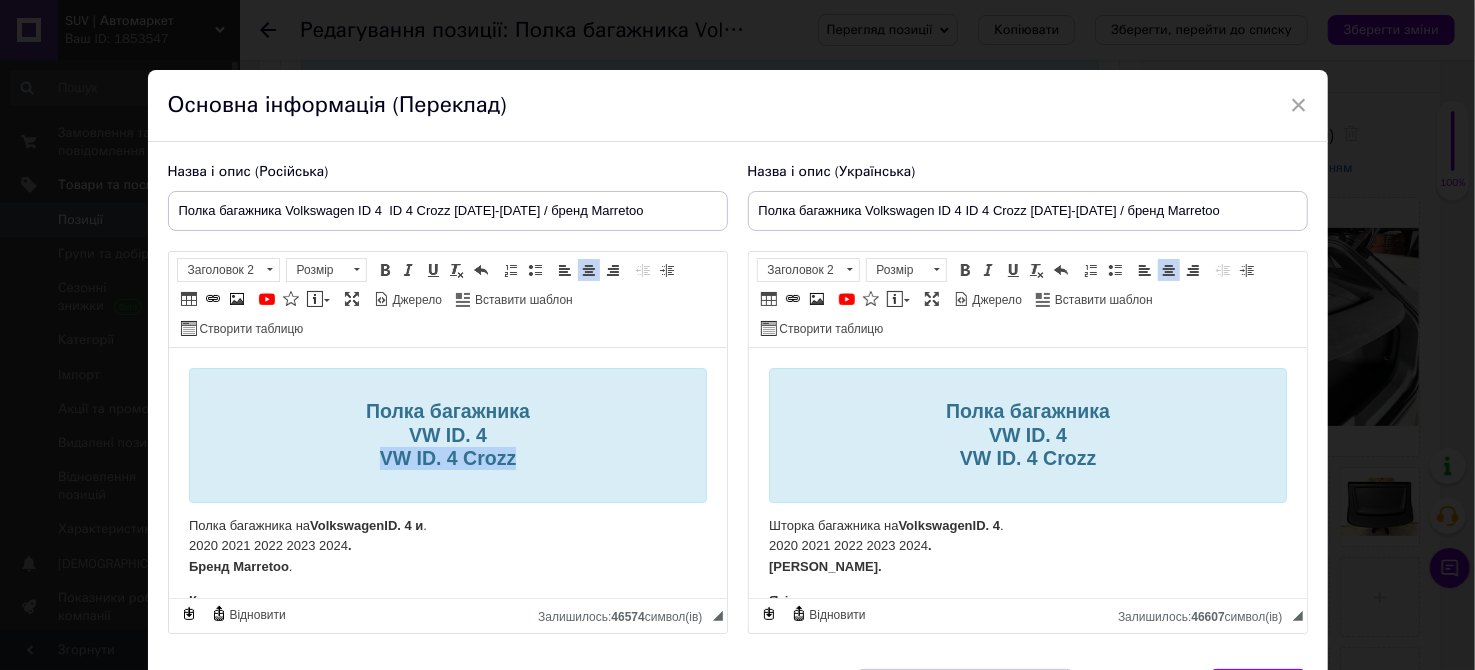 copy on "VW ID. 4 Crozz" 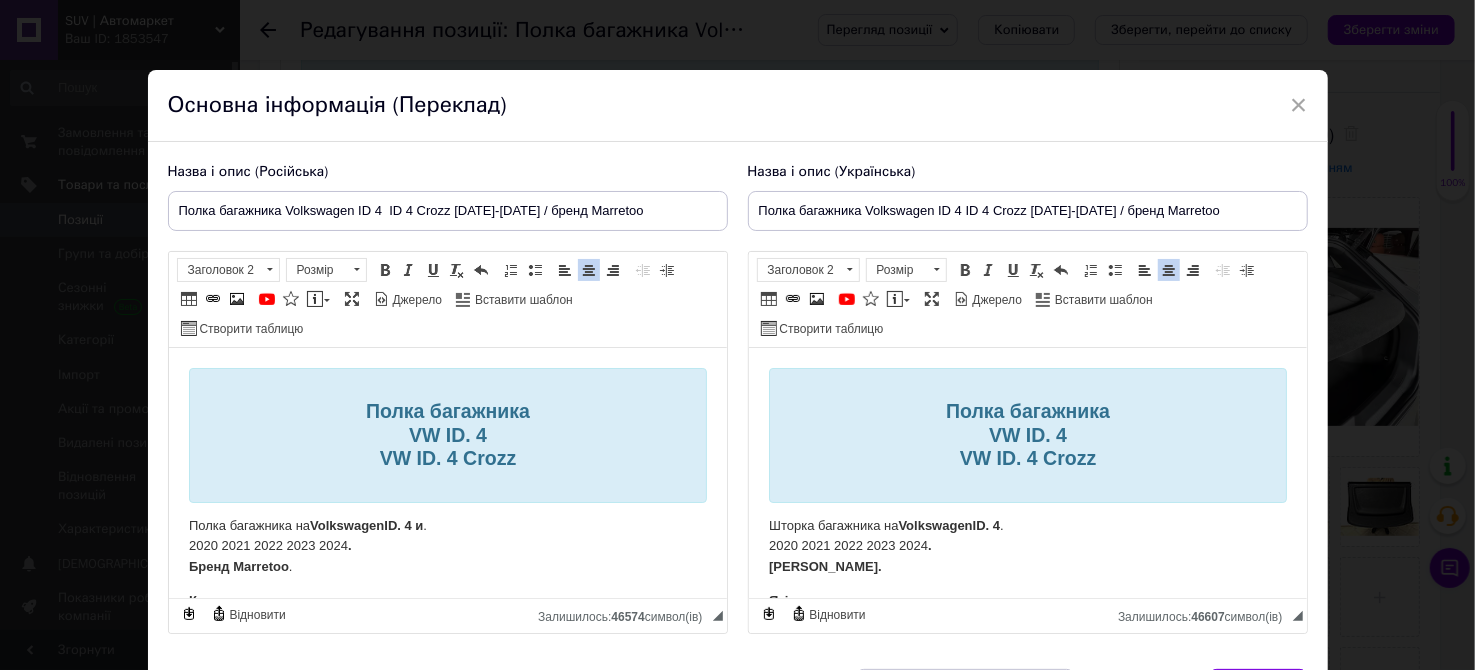 click on "ID. 4 и" at bounding box center (402, 525) 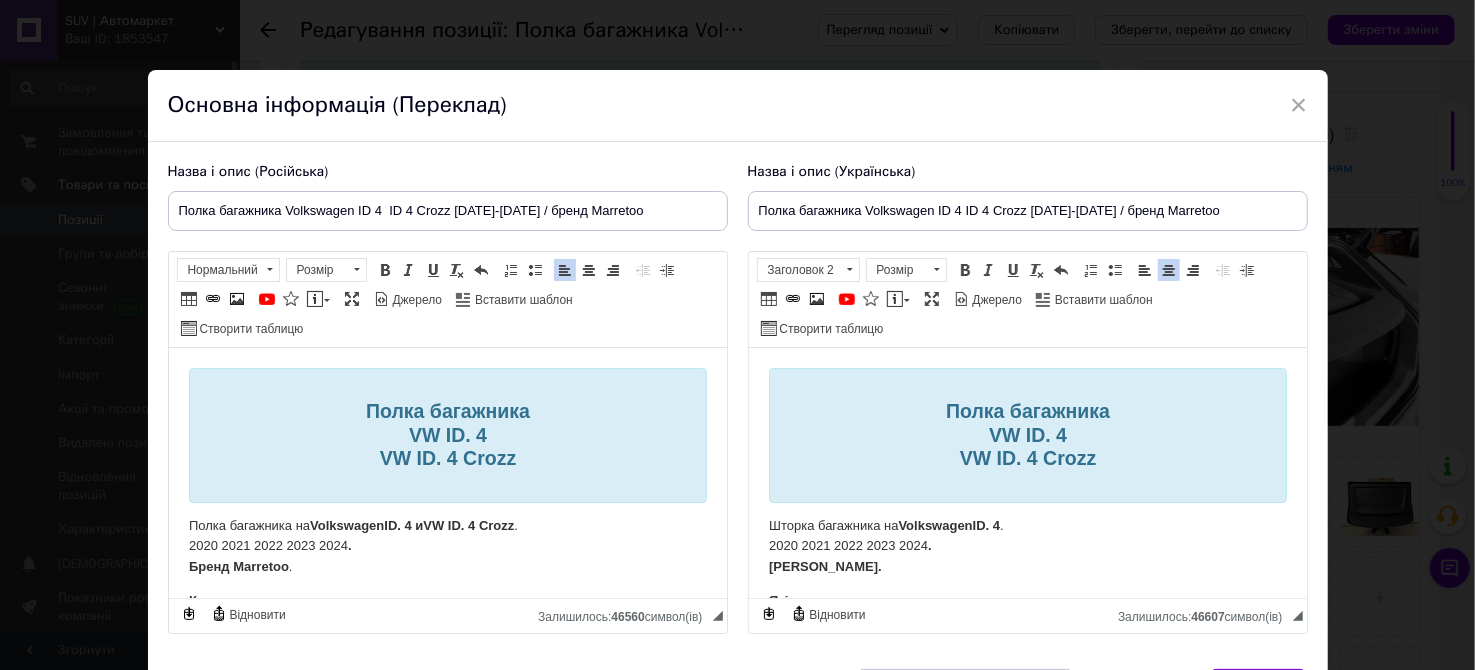 click on "ID. 4" at bounding box center [985, 525] 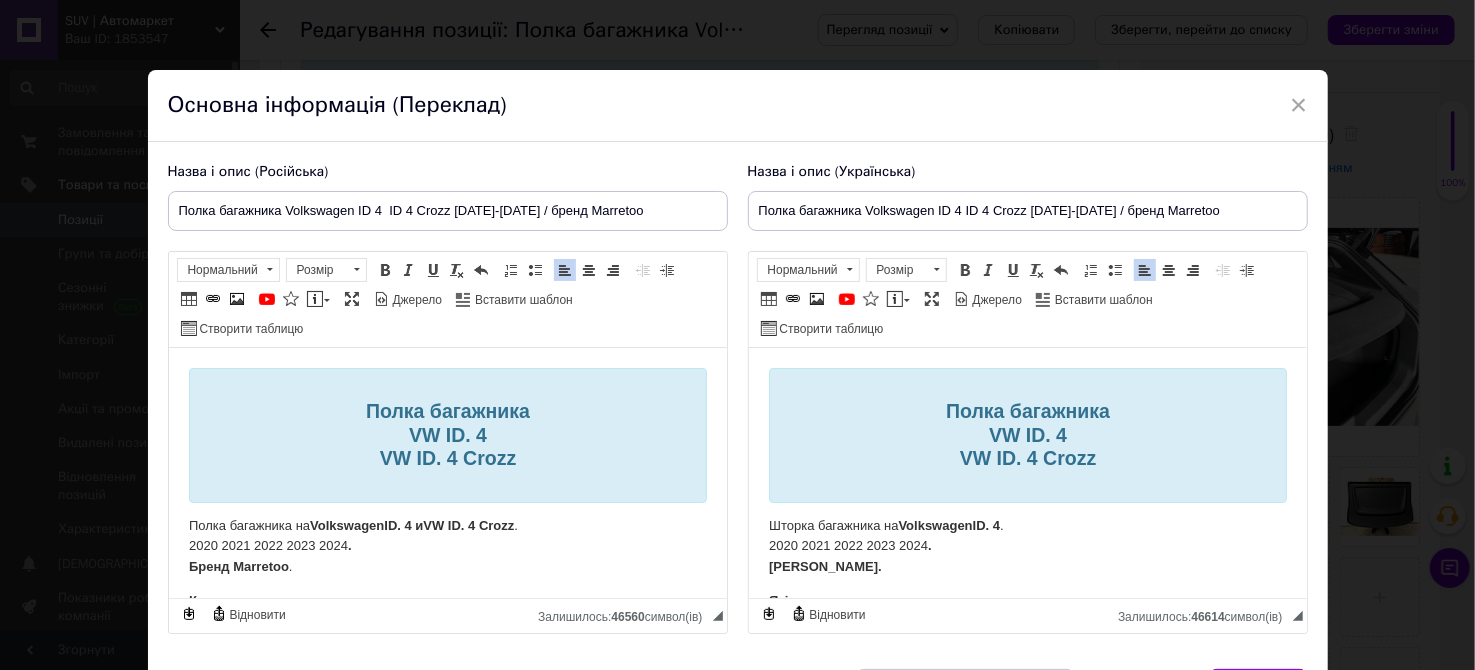 type 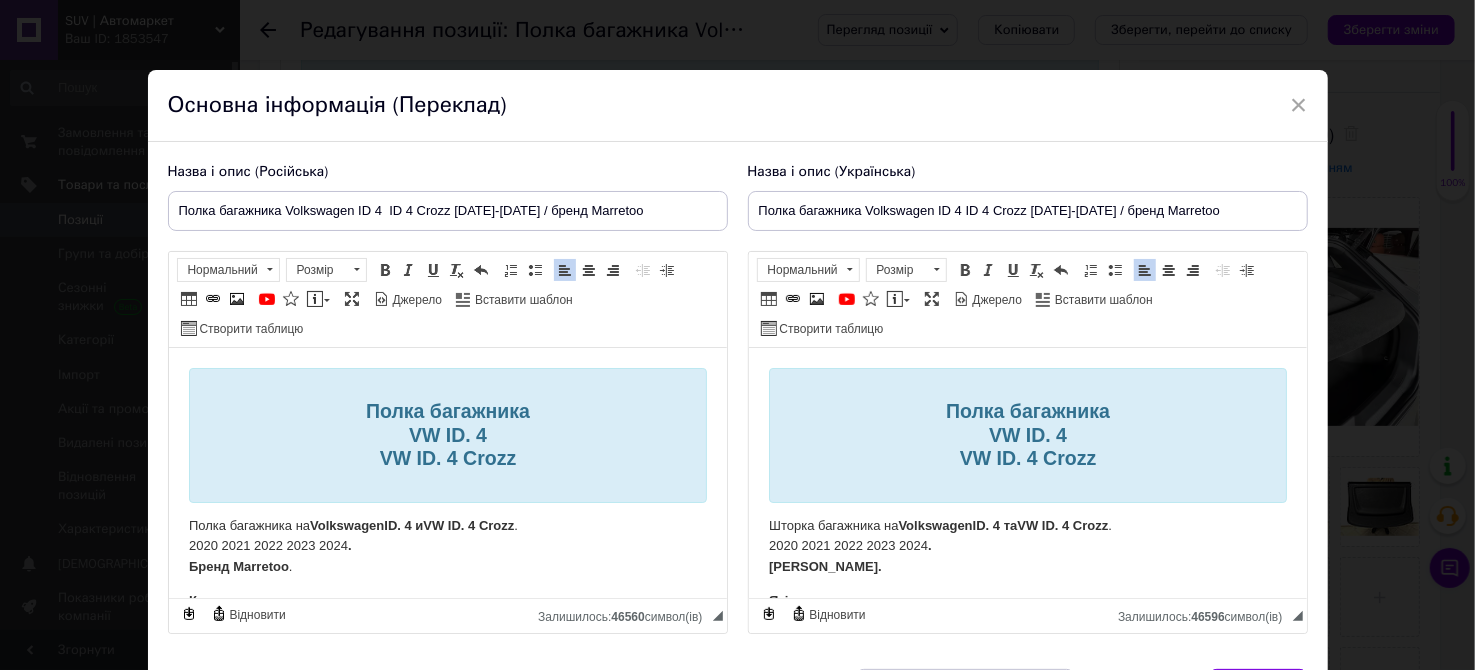 click on "Полка багажника на  Volkswagen  ID. 4 и  VW ID. 4 Crozz . 2020 2021 2022 2023 2024 . Бренд   Marretoo ." at bounding box center [447, 547] 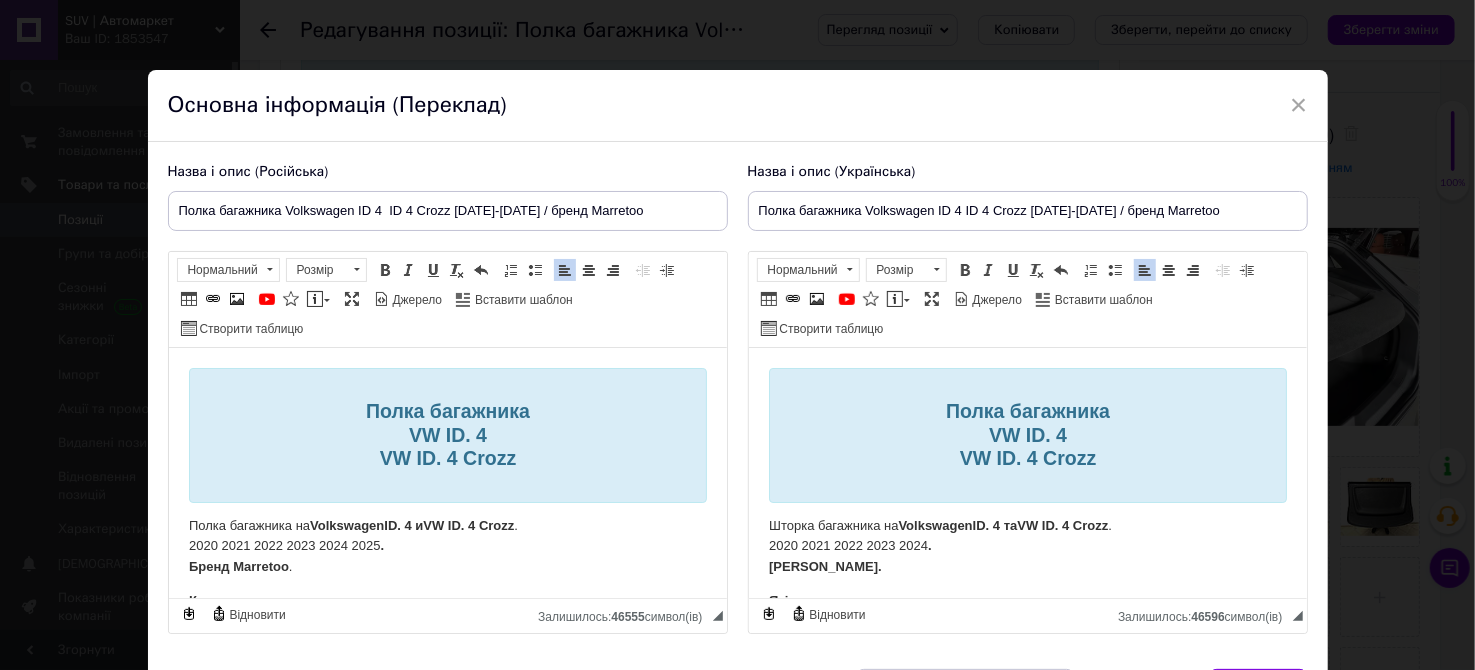 click on "Шторка багажника на  Volkswagen  ID. 4 та  VW ID. 4 Crozz . 2020 2021 2022 2023 2024 . Бренд Marretoo." at bounding box center (1027, 547) 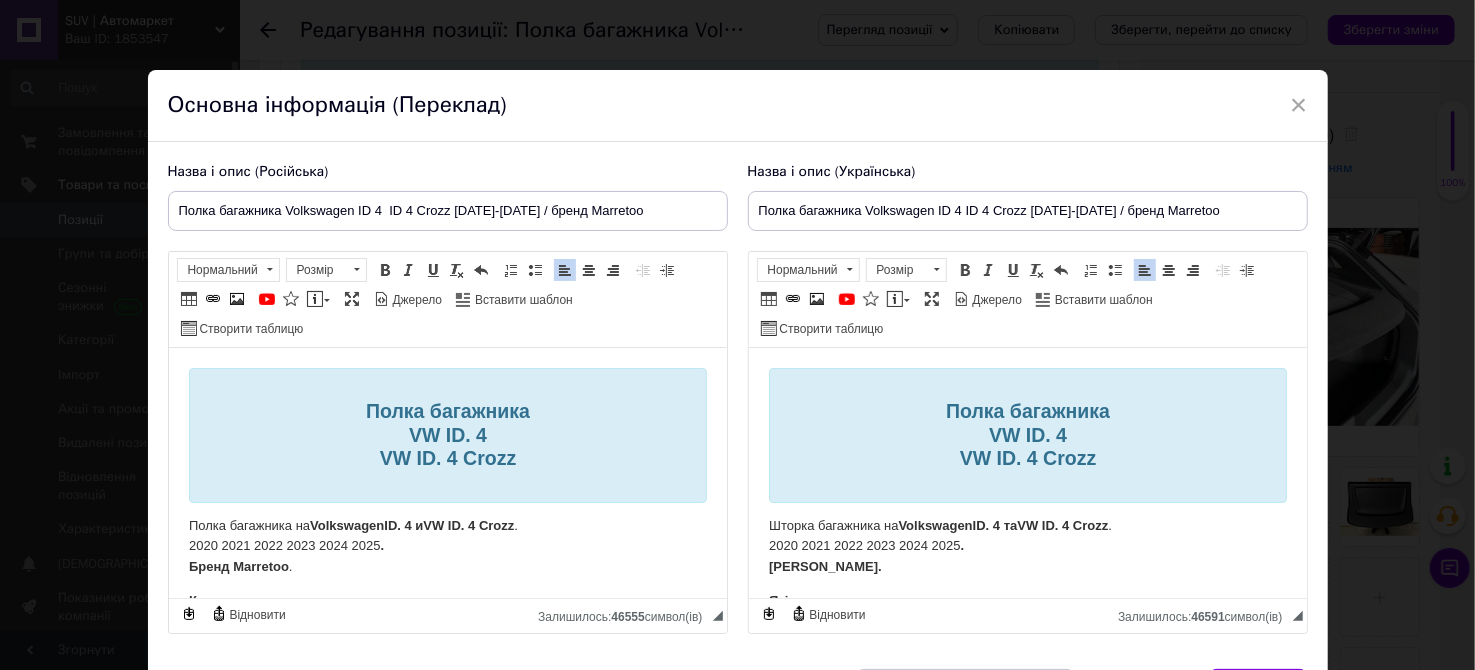 scroll, scrollTop: 99, scrollLeft: 0, axis: vertical 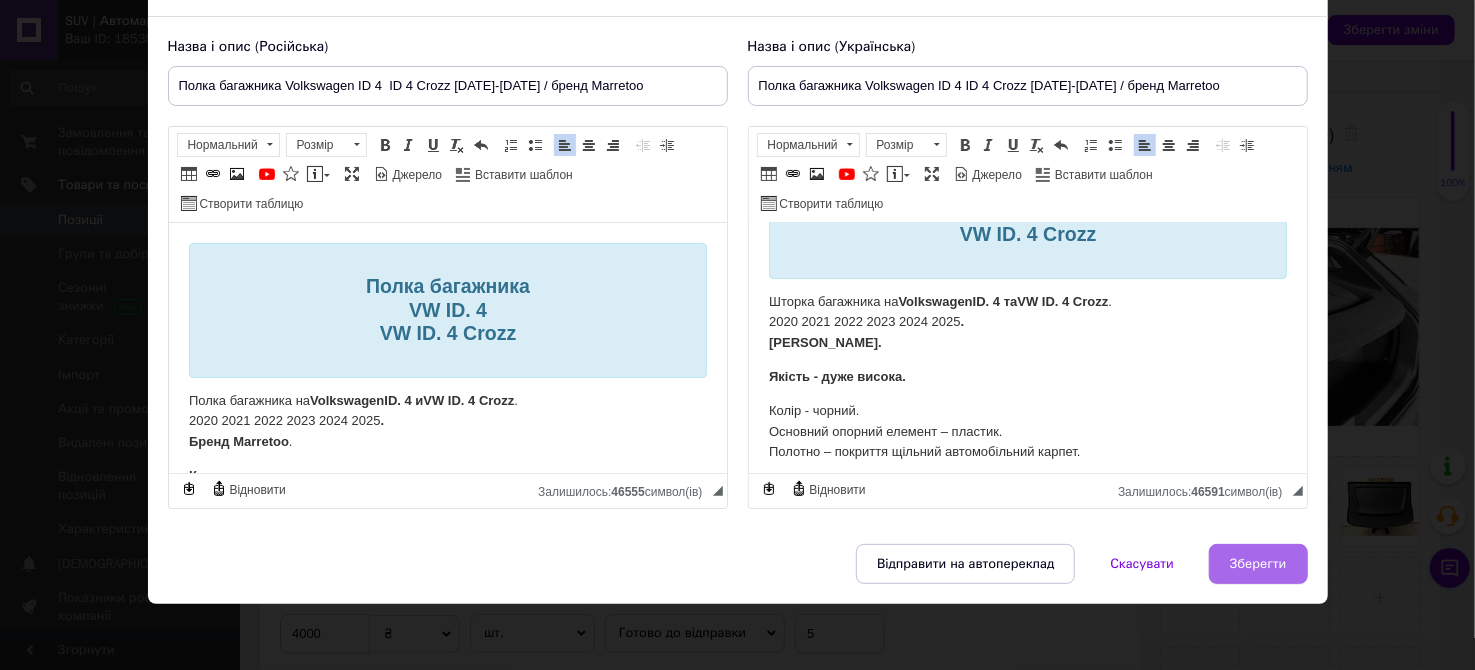 click on "Зберегти" at bounding box center (1258, 564) 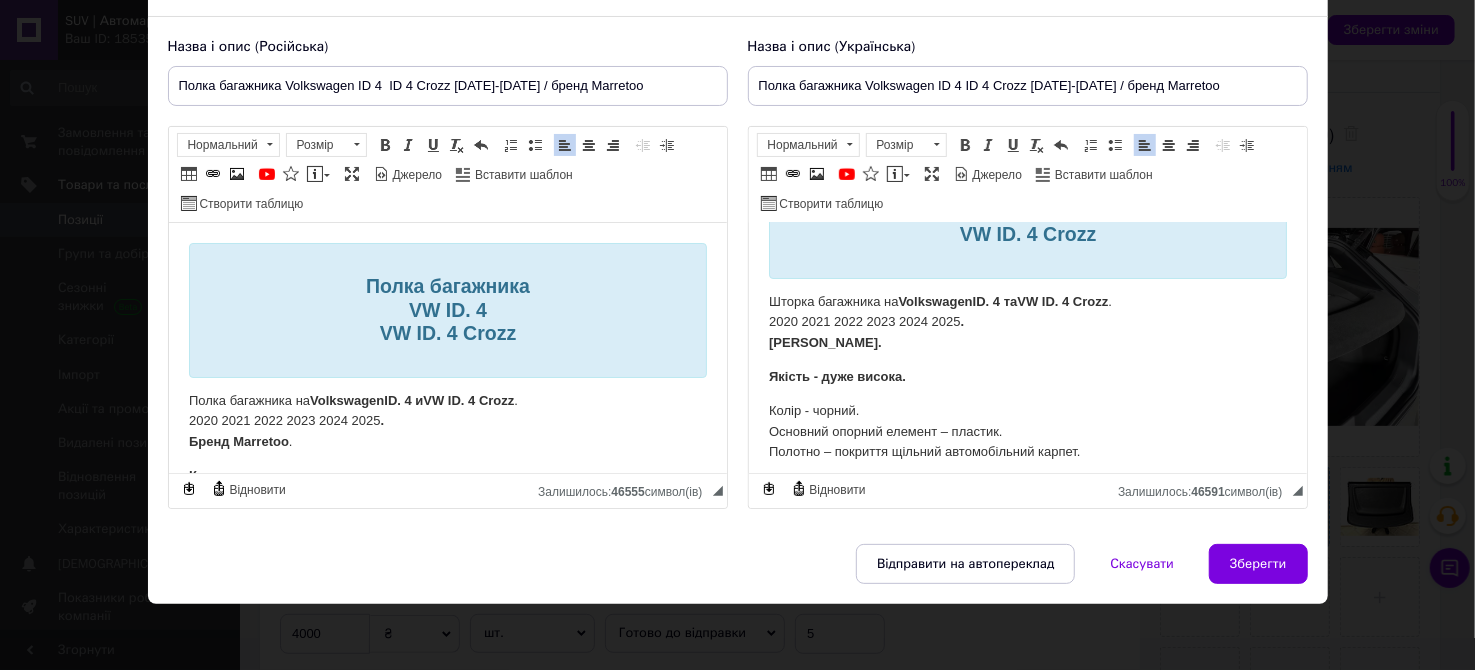 type on "Полка багажника Volkswagen ID 4  ID 4 Crozz 2020-2025 / бренд Marretoo" 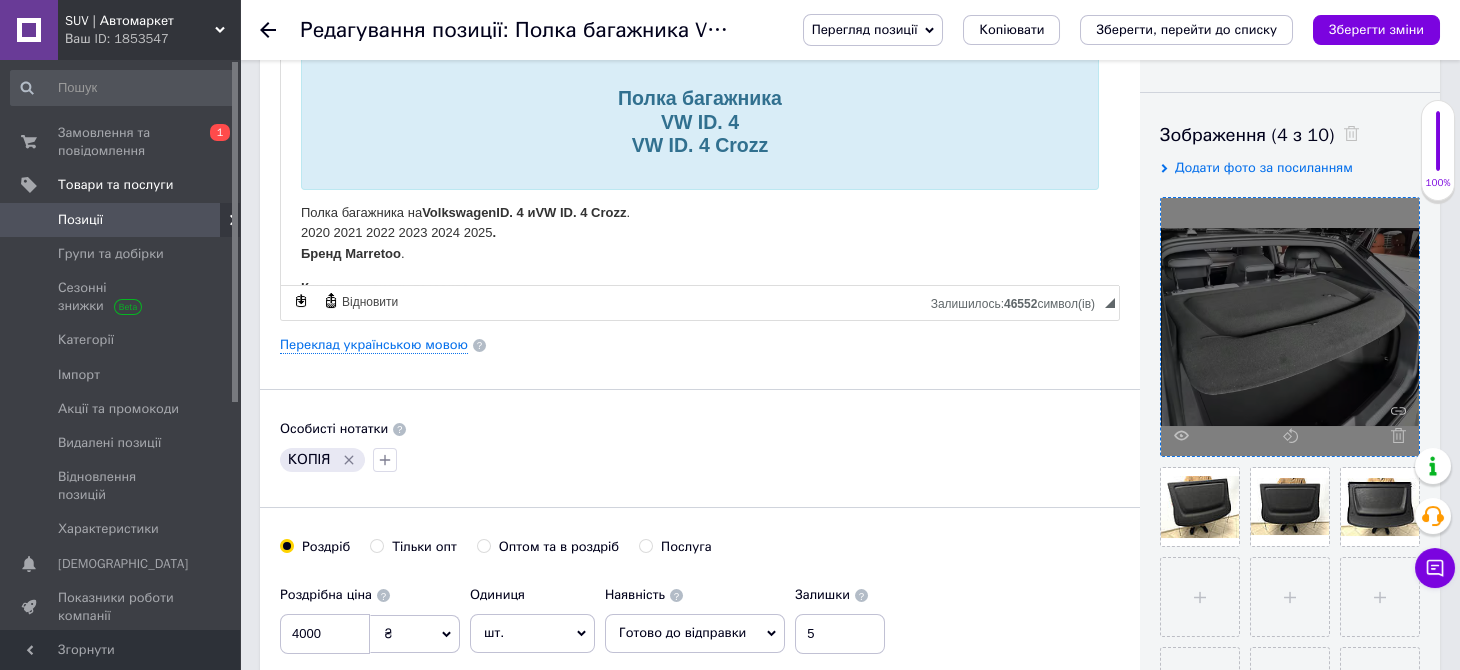 scroll, scrollTop: 400, scrollLeft: 0, axis: vertical 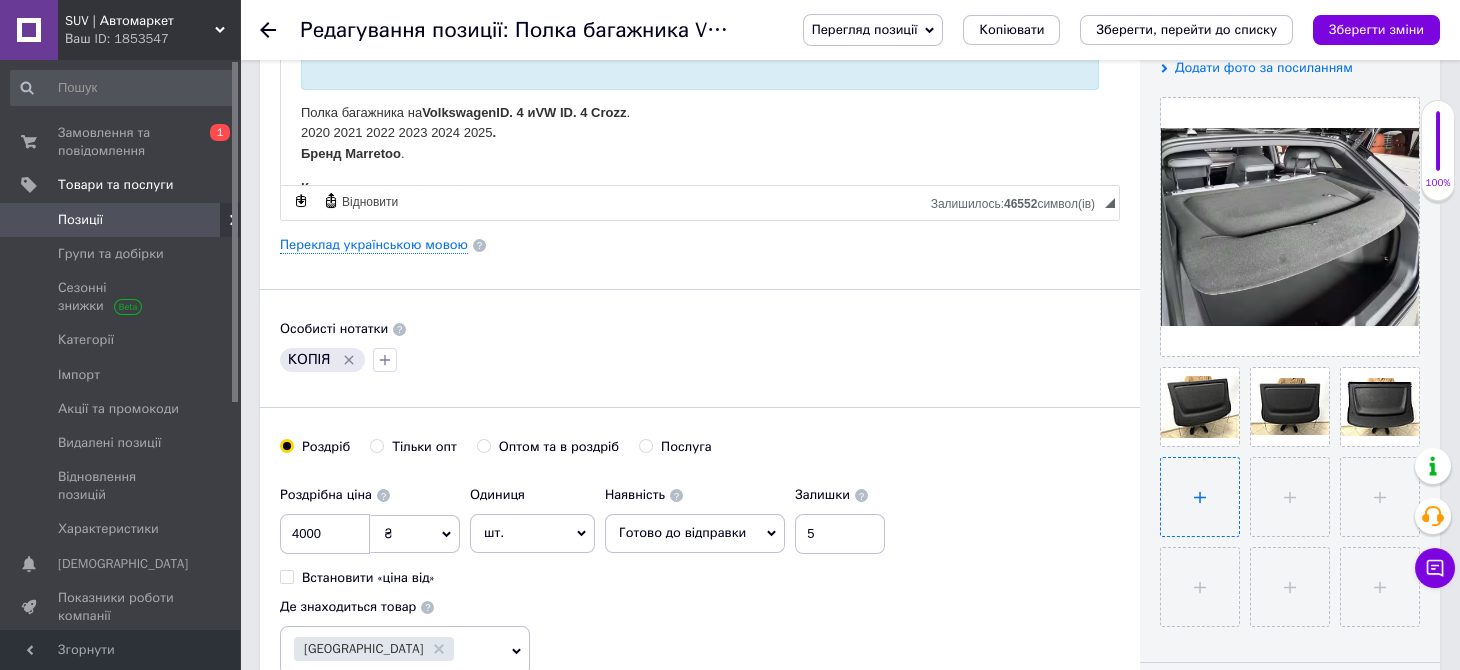 click at bounding box center (1200, 497) 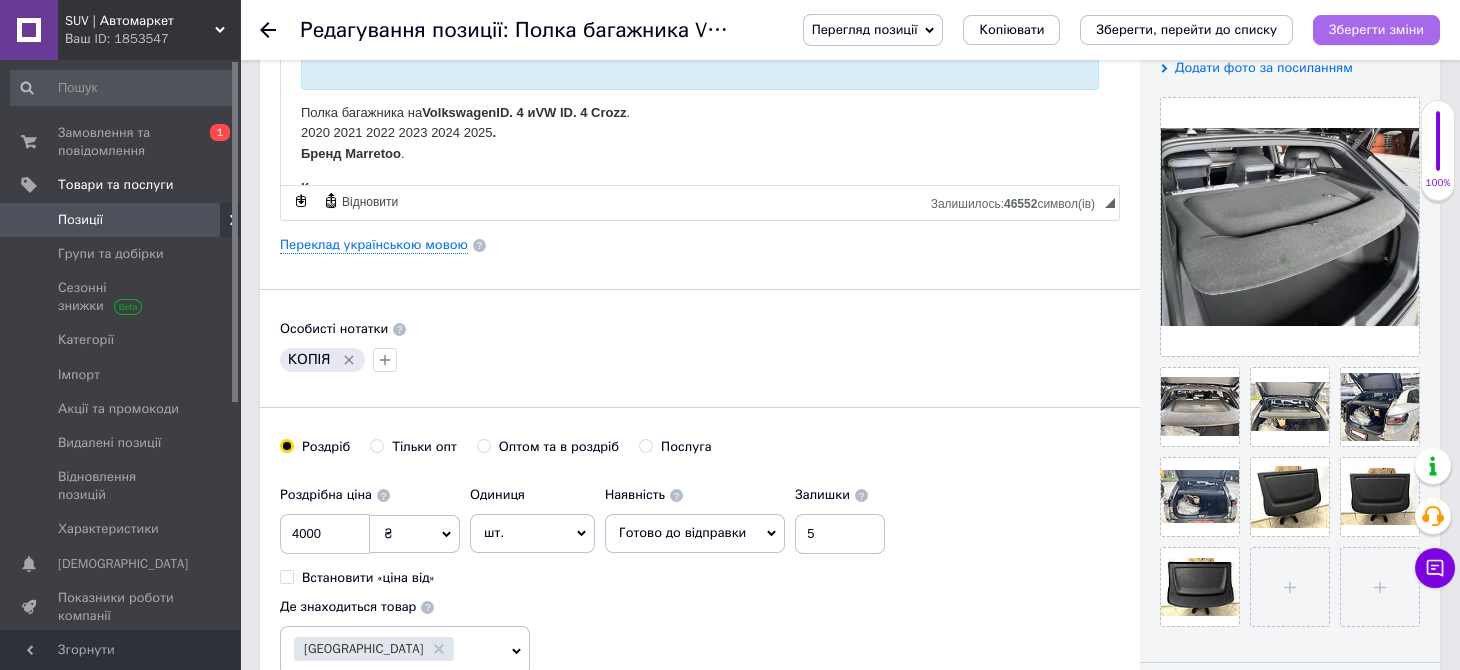 click on "Зберегти зміни" at bounding box center (1376, 29) 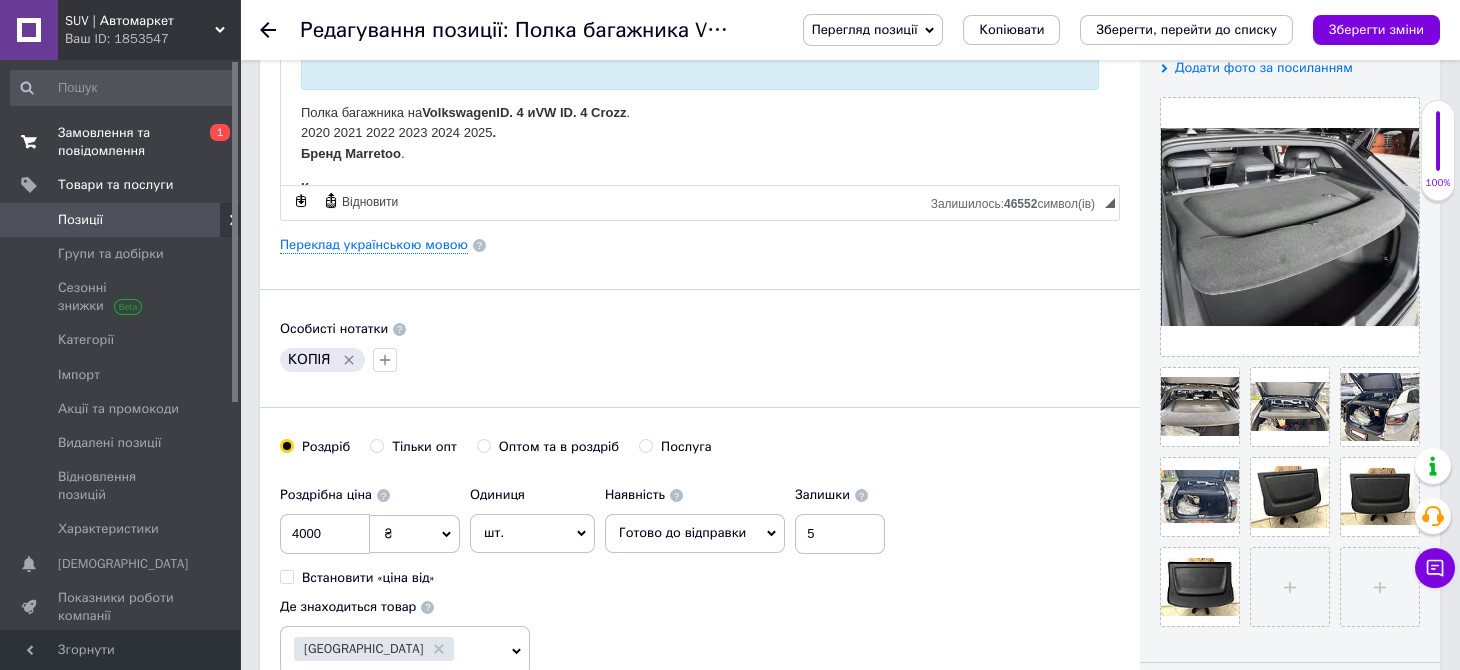 click on "Замовлення та повідомлення" at bounding box center [121, 142] 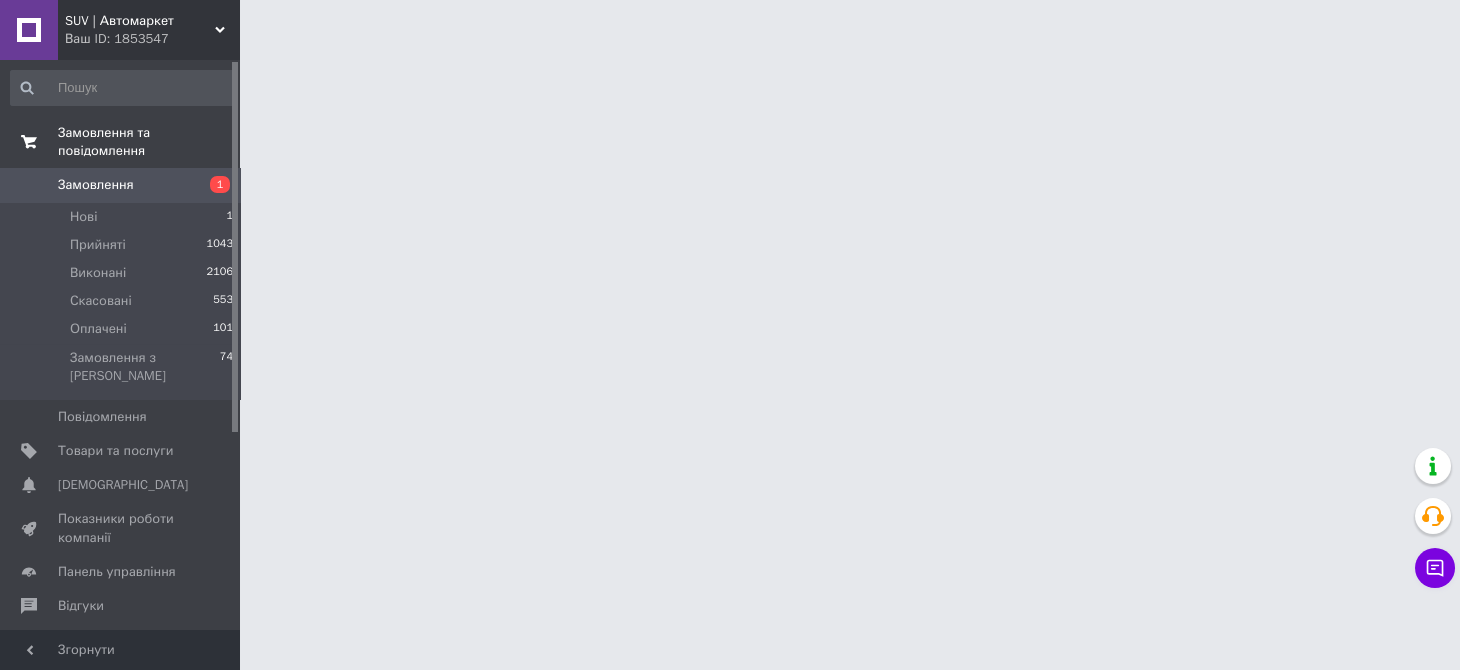 scroll, scrollTop: 0, scrollLeft: 0, axis: both 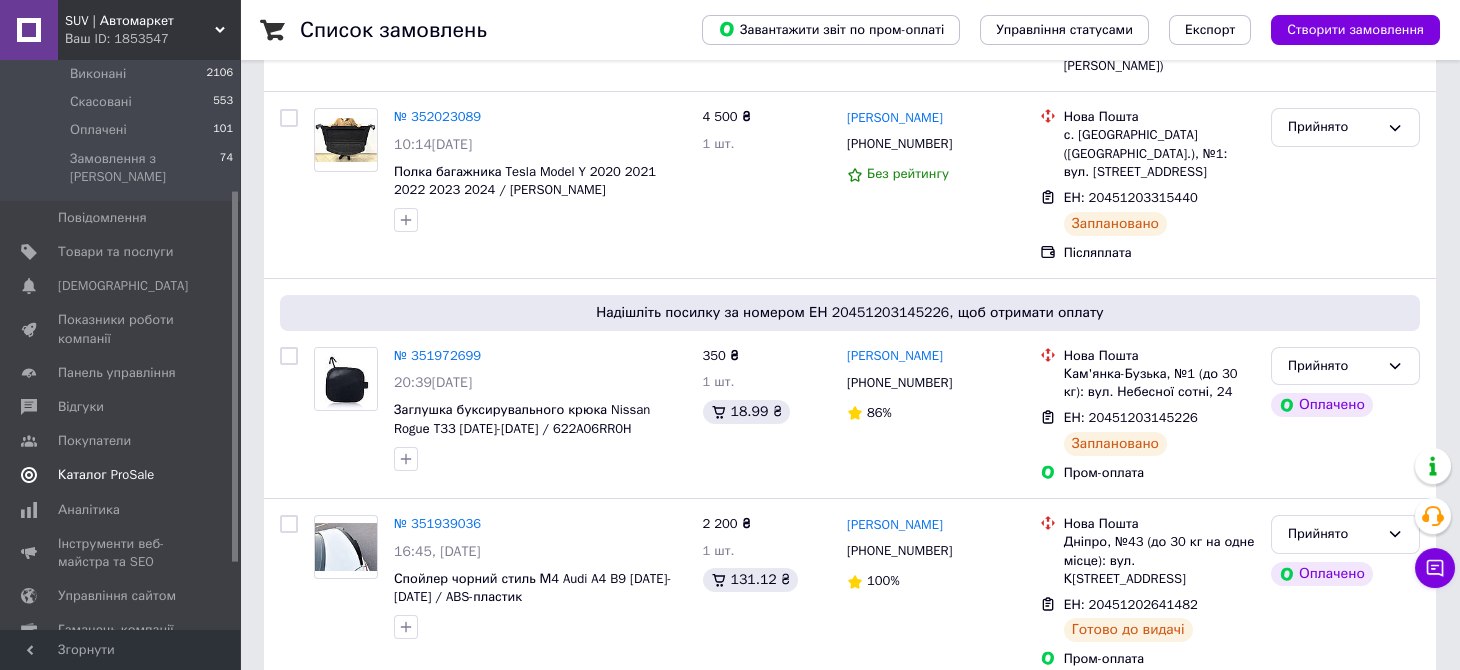 click on "Каталог ProSale" at bounding box center (122, 475) 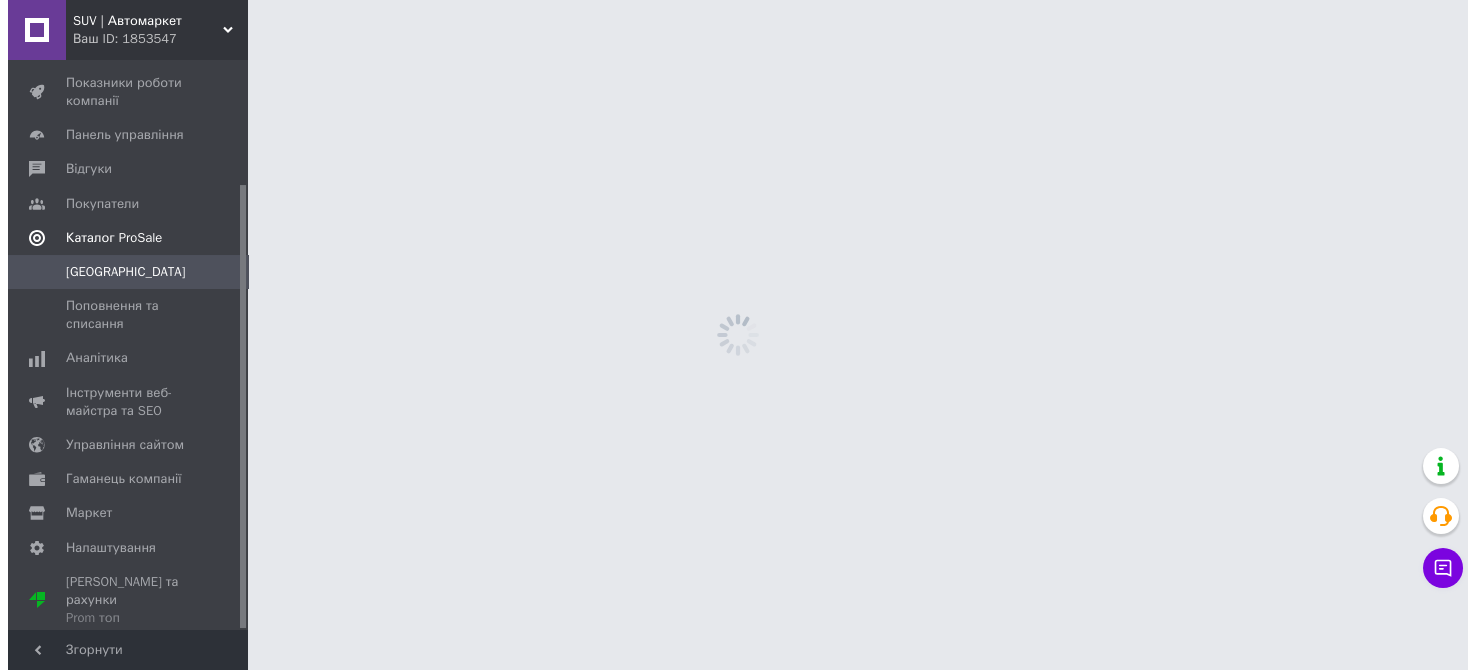 scroll, scrollTop: 0, scrollLeft: 0, axis: both 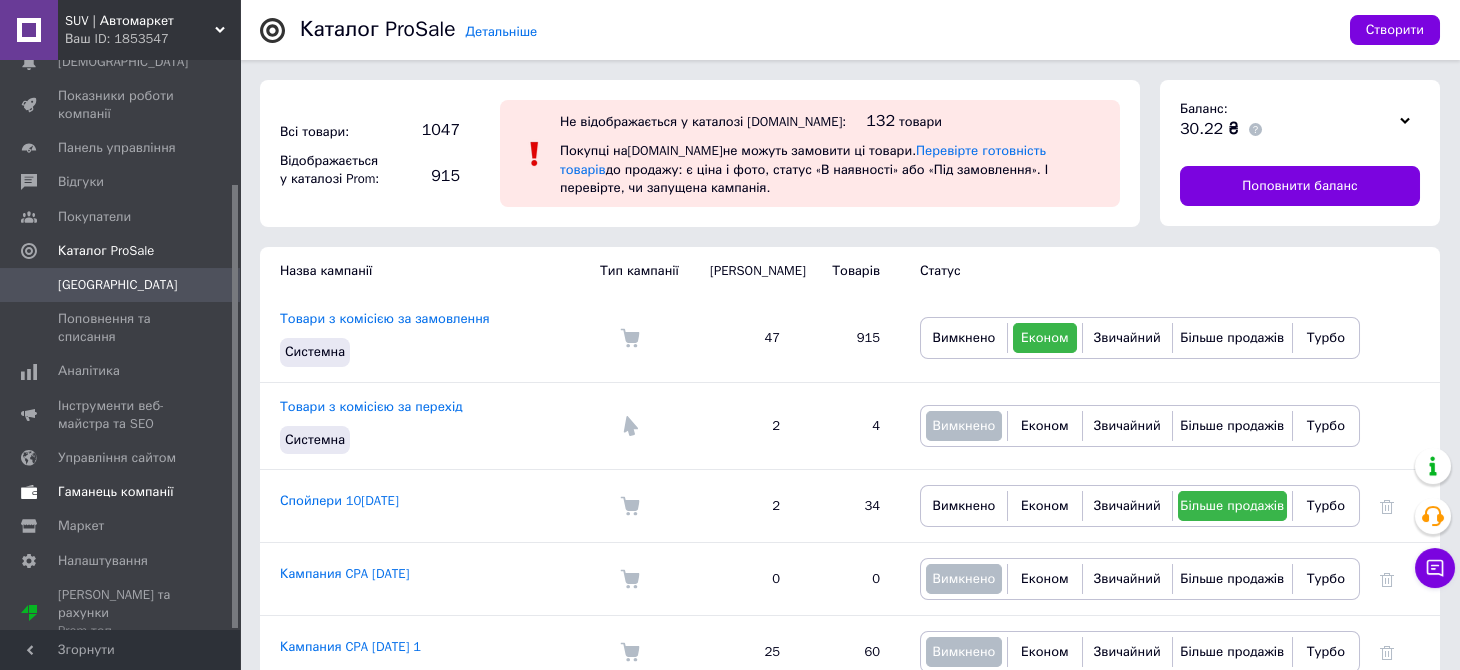 click on "Гаманець компанії" at bounding box center (116, 492) 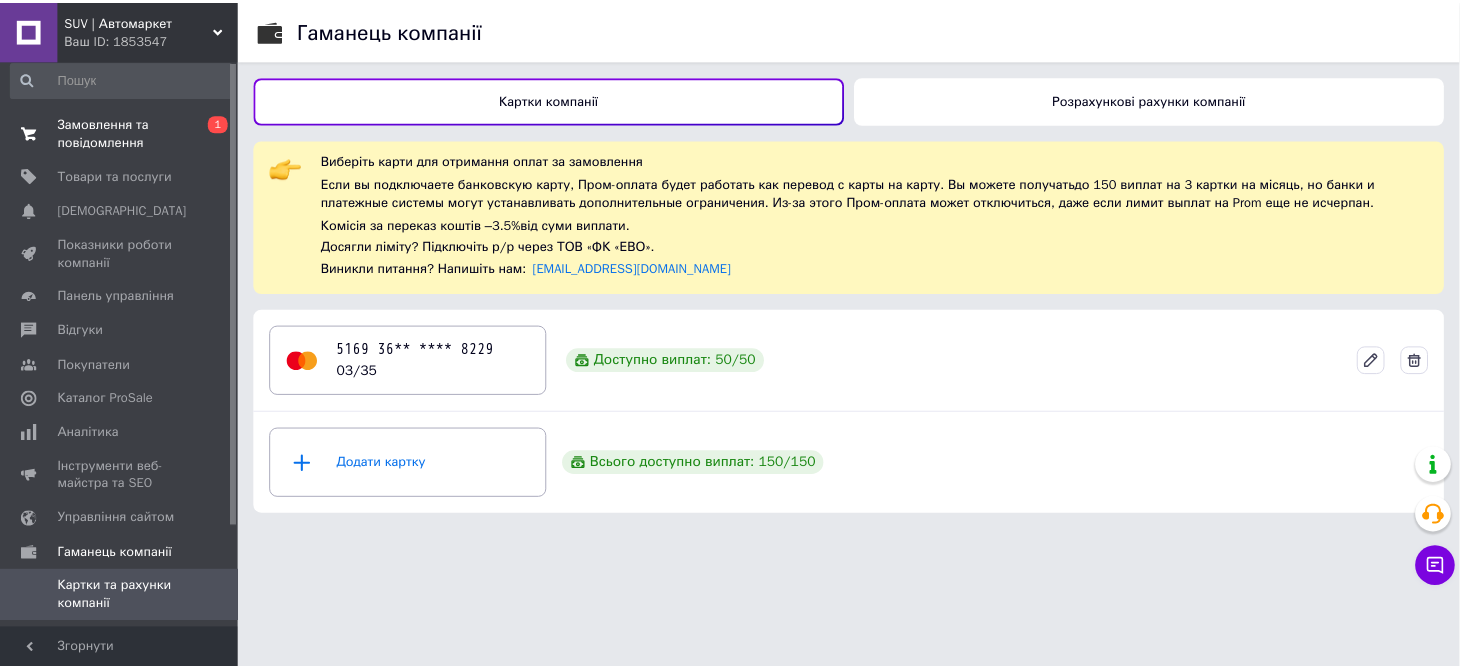 scroll, scrollTop: 0, scrollLeft: 0, axis: both 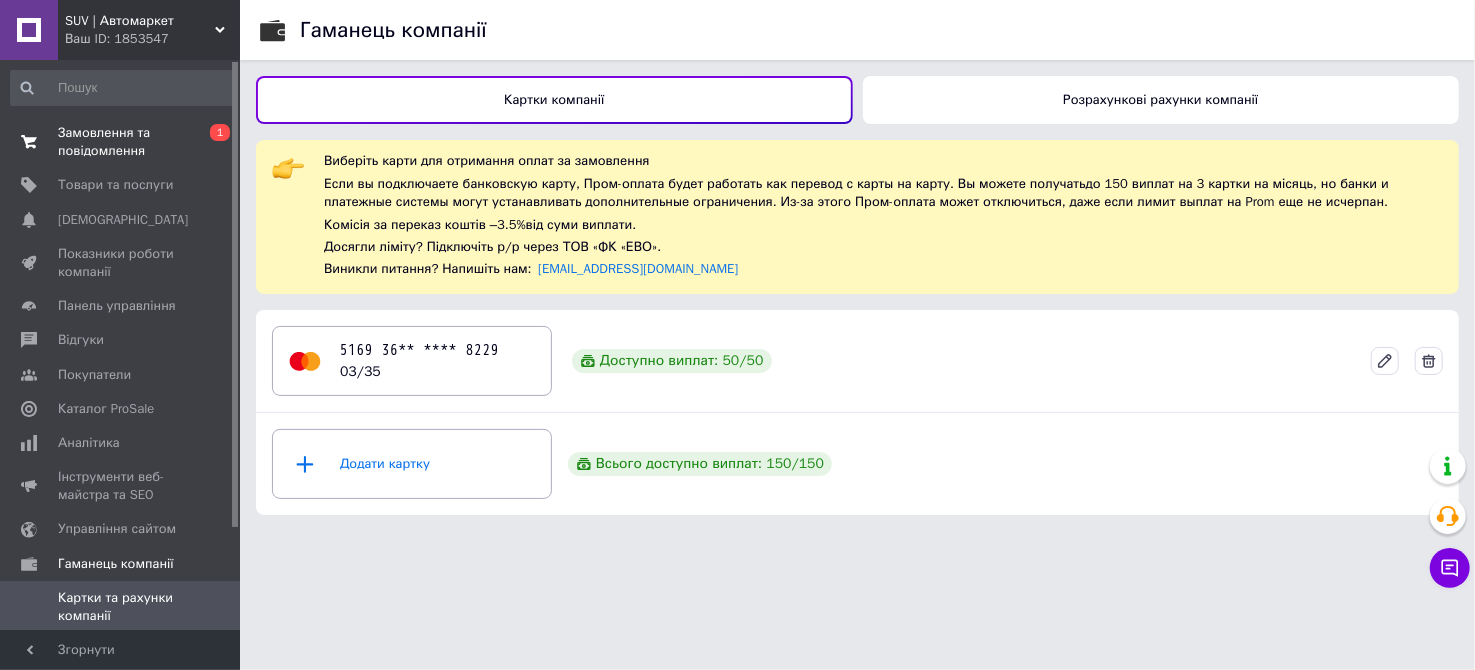 click on "Замовлення та повідомлення" at bounding box center (121, 142) 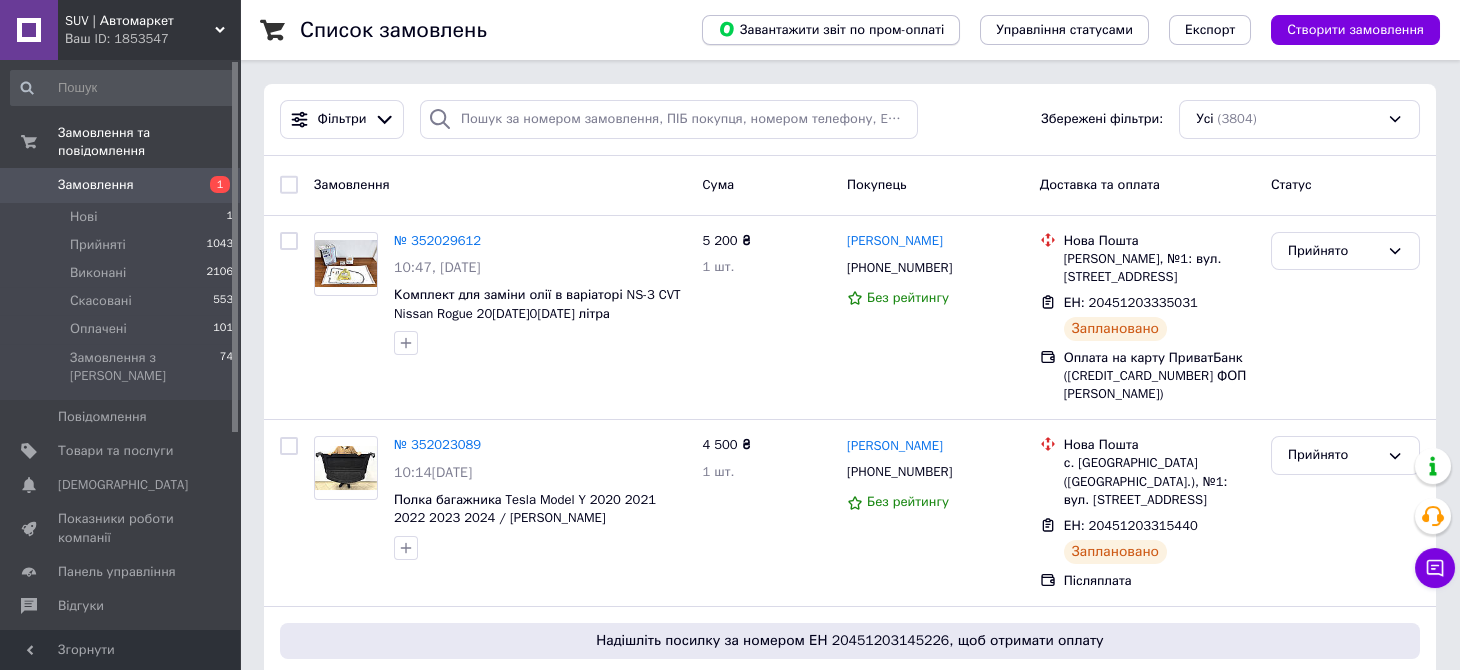 click on "Завантажити звіт по пром-оплаті" at bounding box center [831, 29] 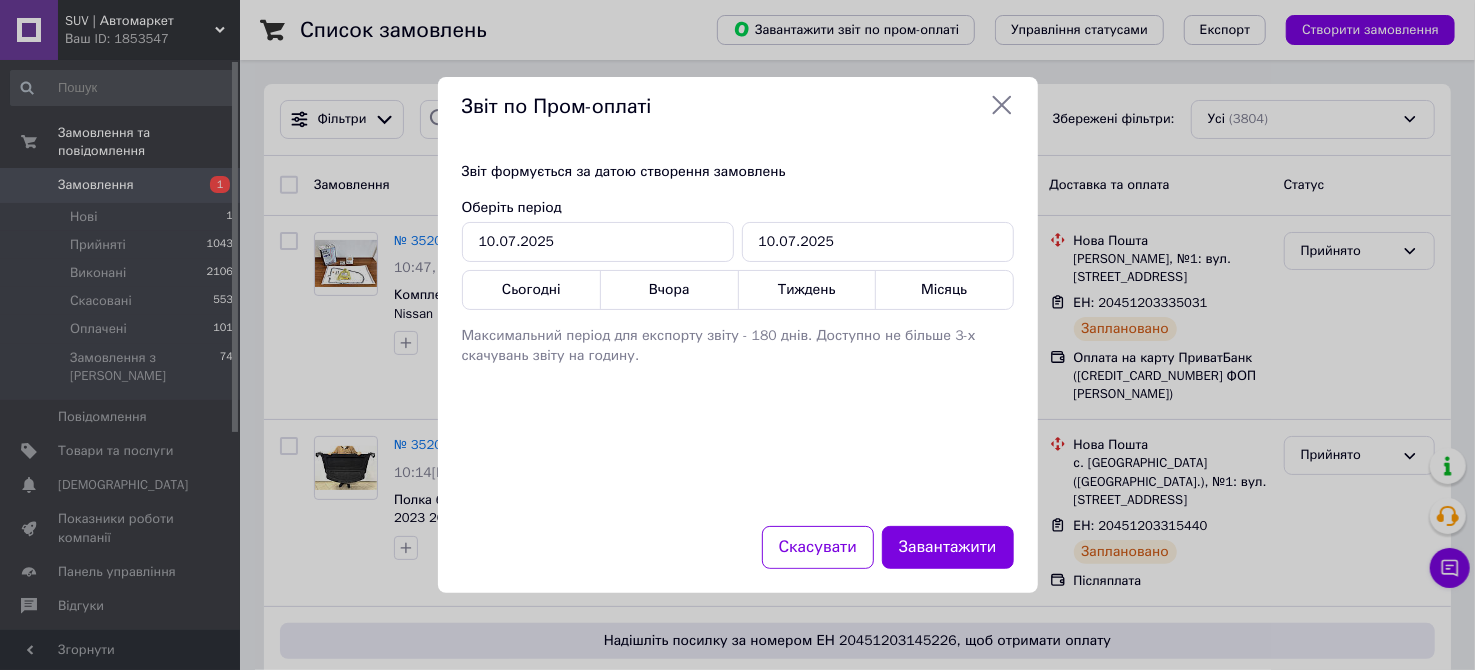 click 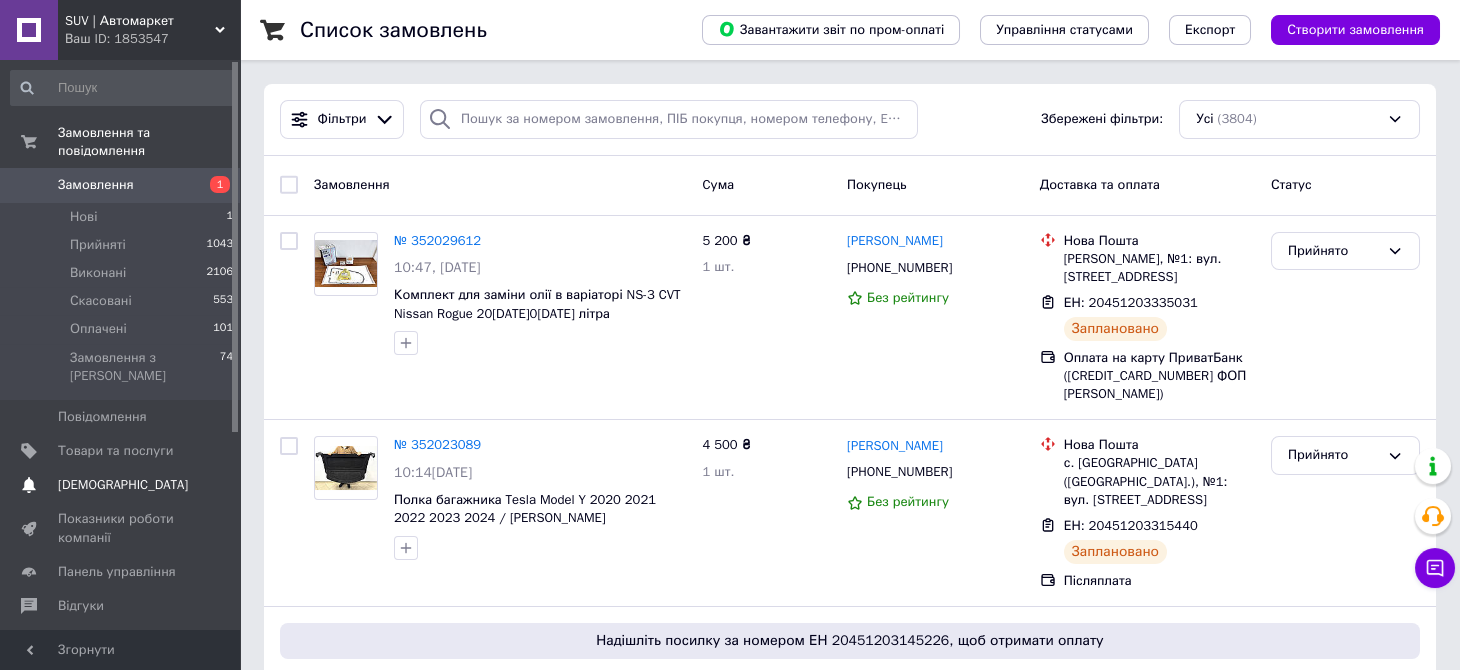 click on "[DEMOGRAPHIC_DATA]" at bounding box center [121, 485] 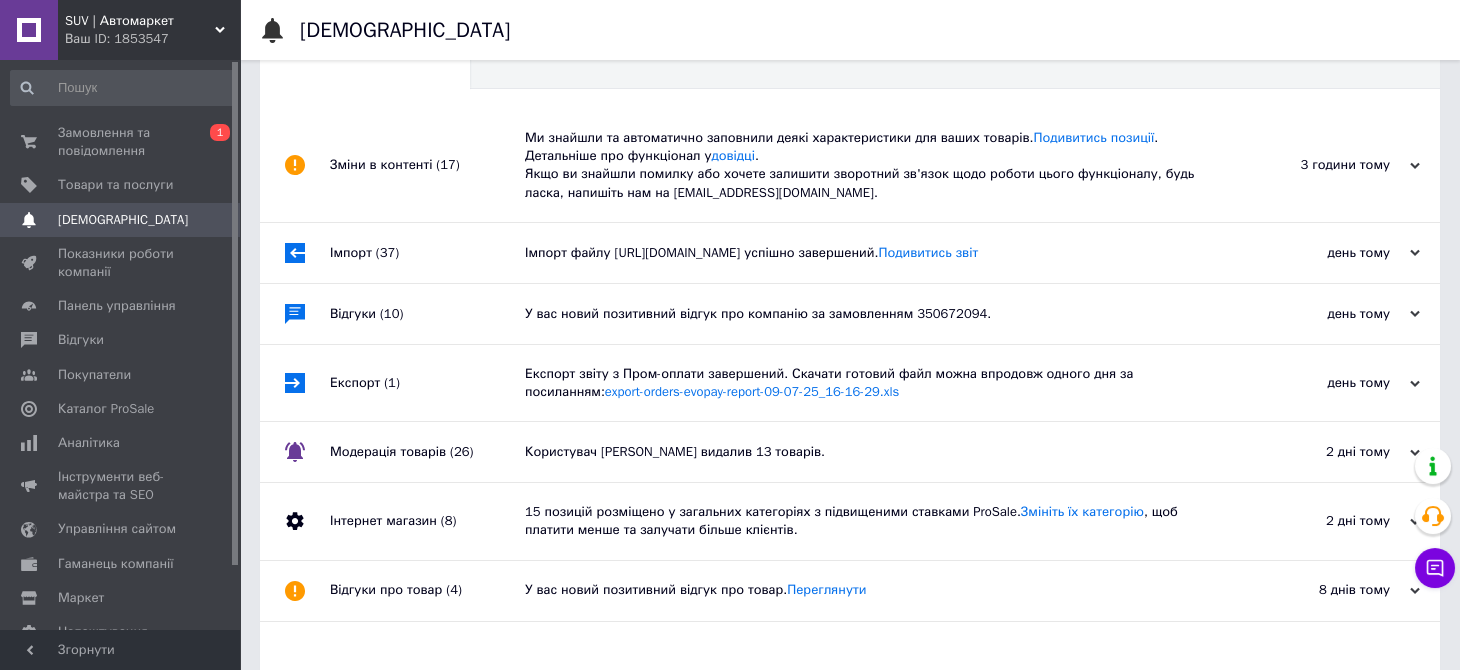 scroll, scrollTop: 99, scrollLeft: 0, axis: vertical 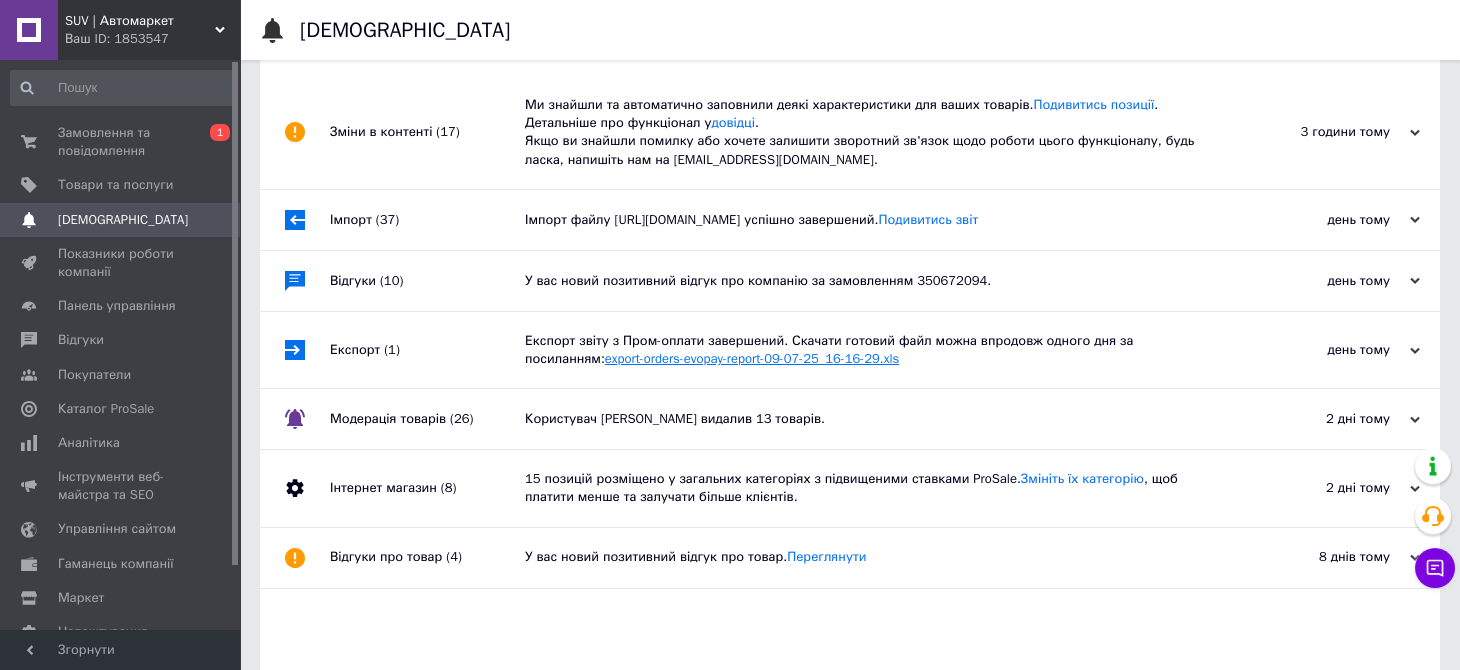 click on "export-orders-evopay-report-09-07-25_16-16-29.xls" at bounding box center [752, 358] 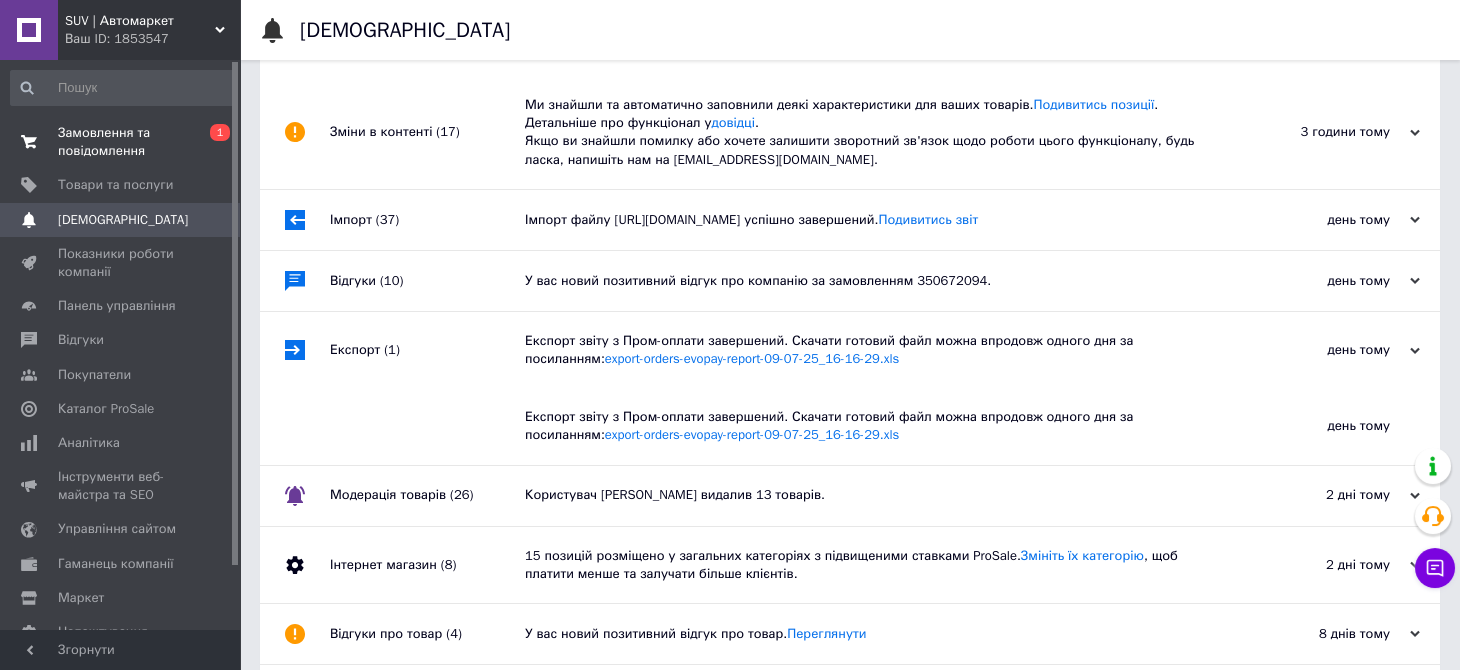 click on "Замовлення та повідомлення" at bounding box center [121, 142] 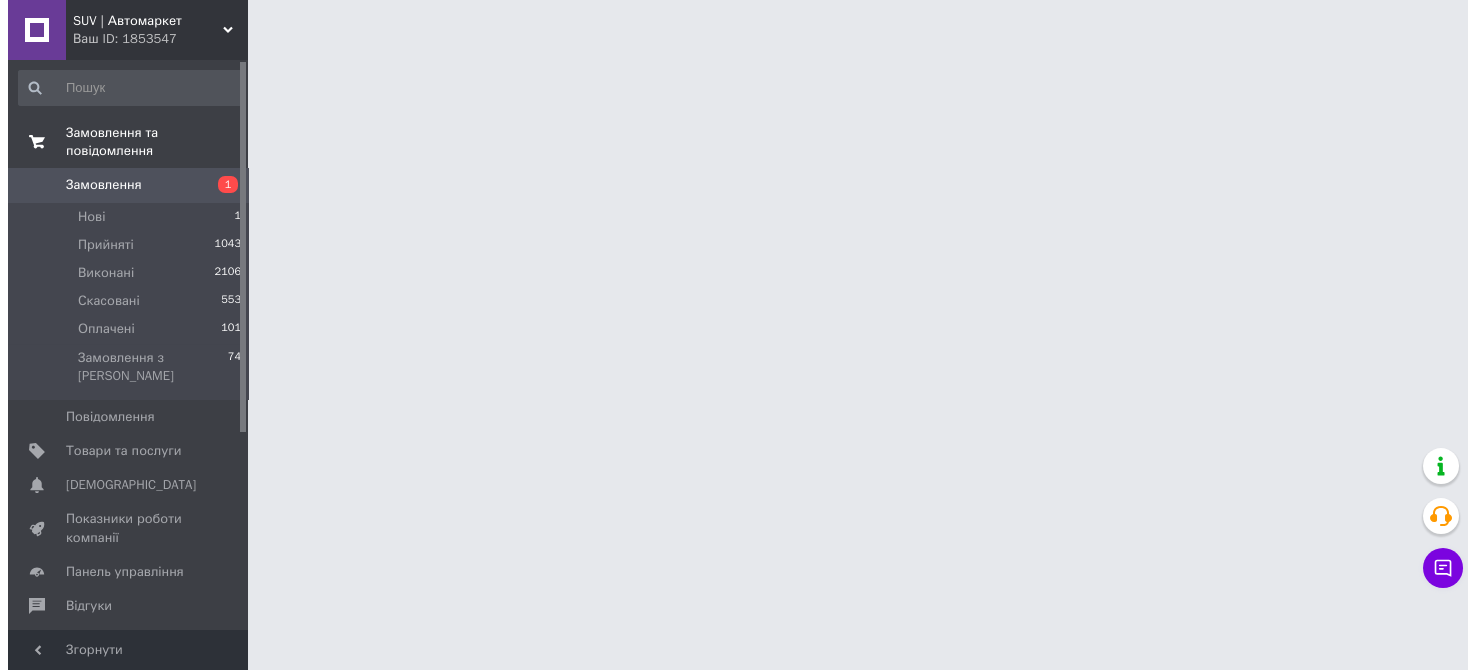 scroll, scrollTop: 0, scrollLeft: 0, axis: both 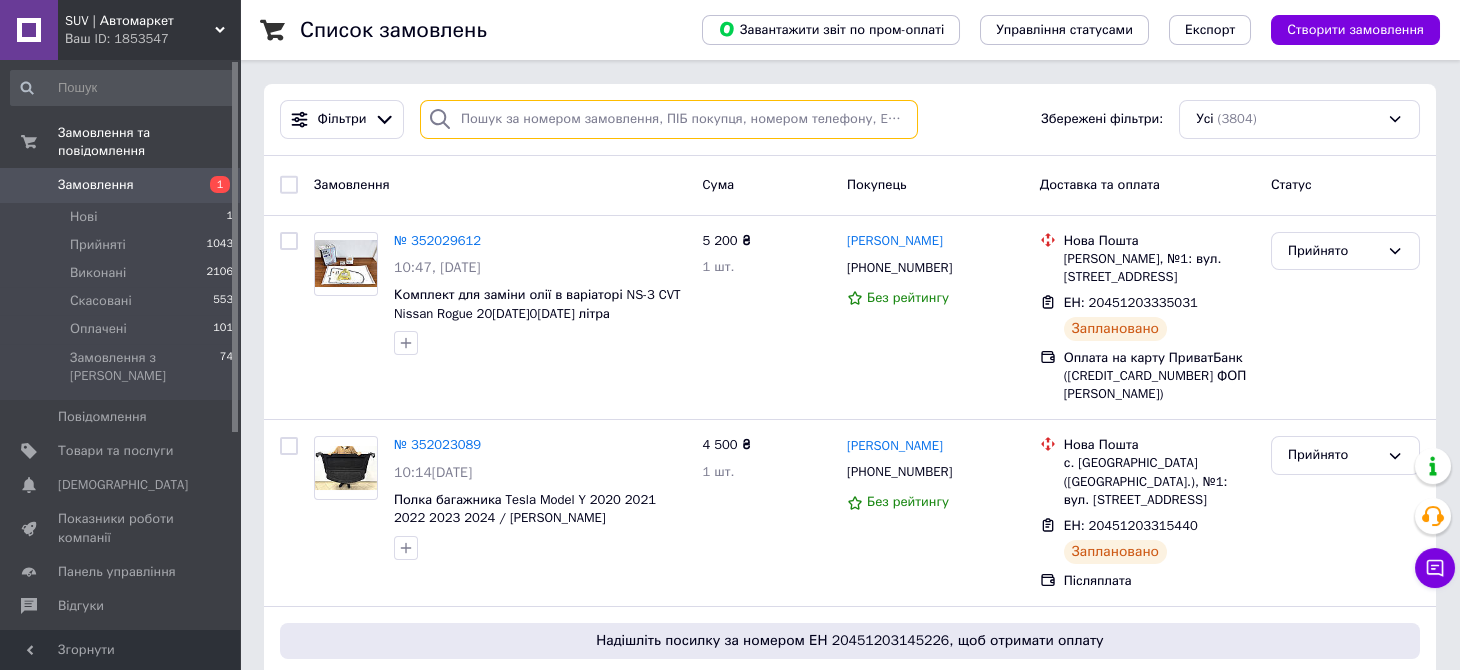 click at bounding box center (669, 119) 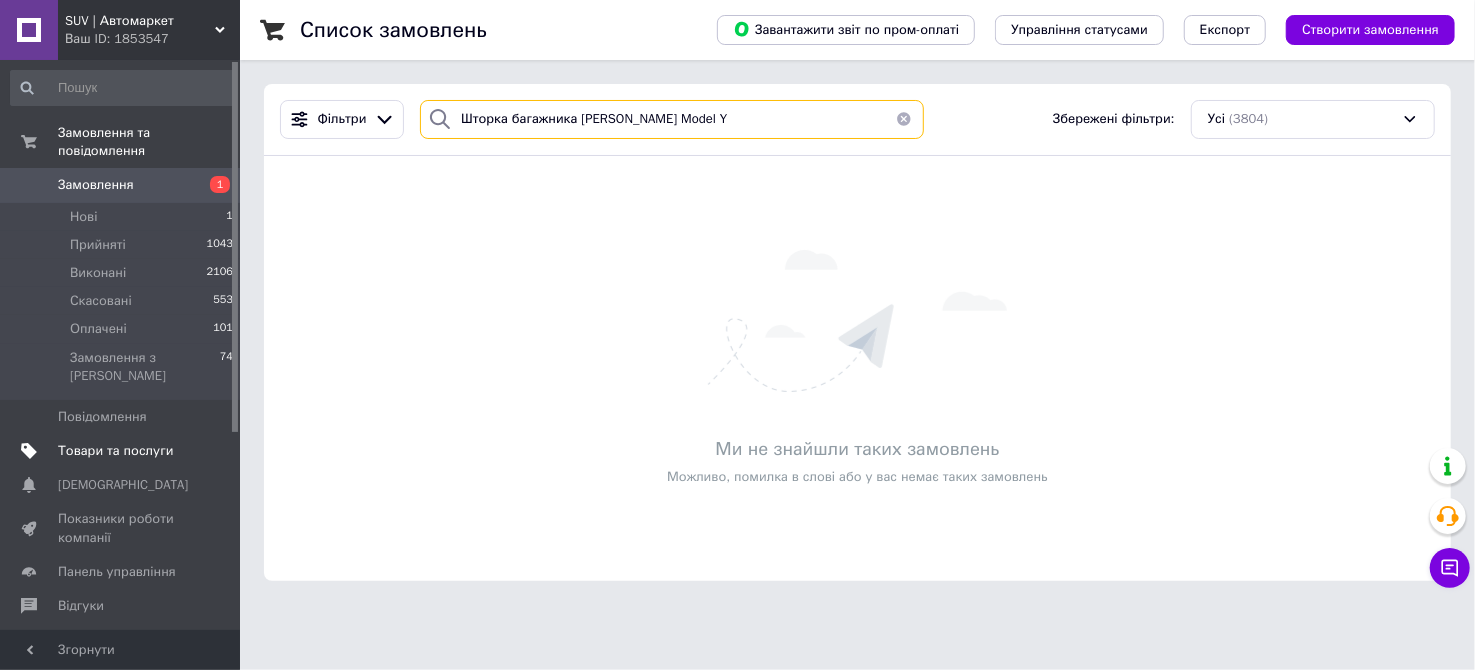 type on "Шторка багажника Tesla Model Y" 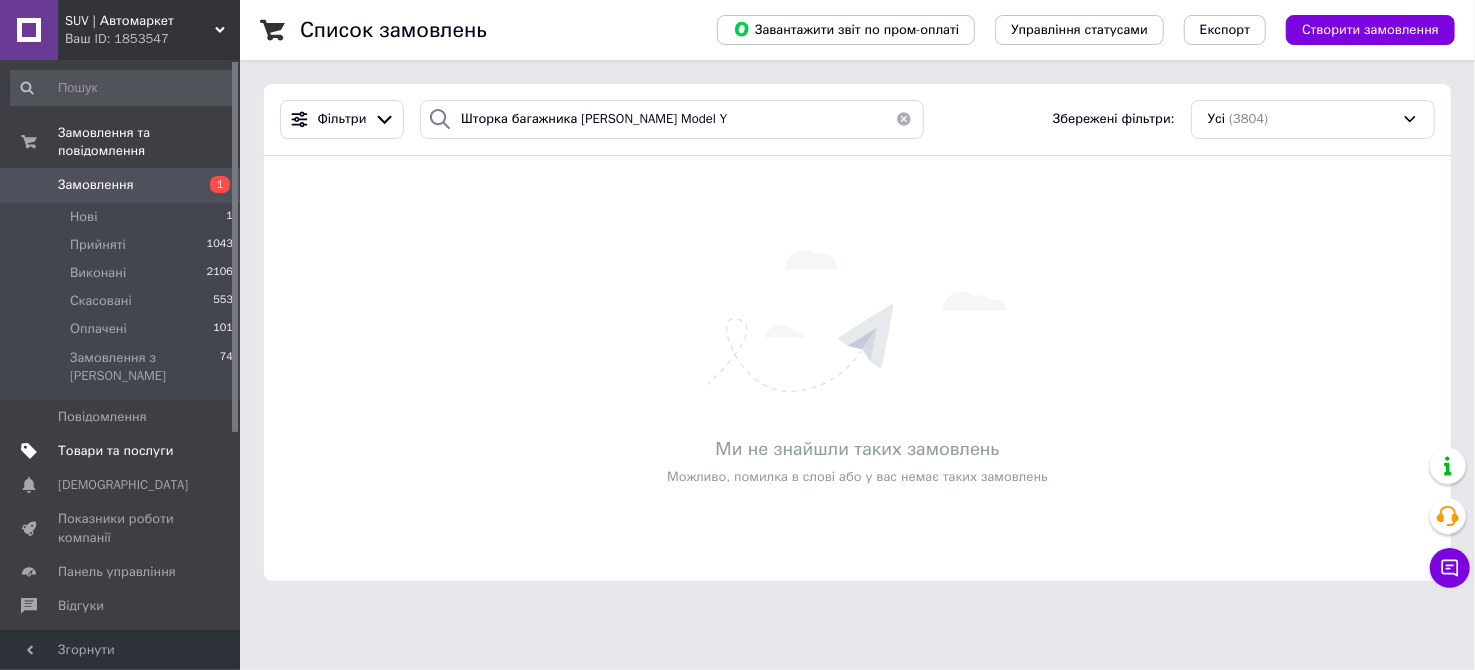 click on "Товари та послуги" at bounding box center [115, 451] 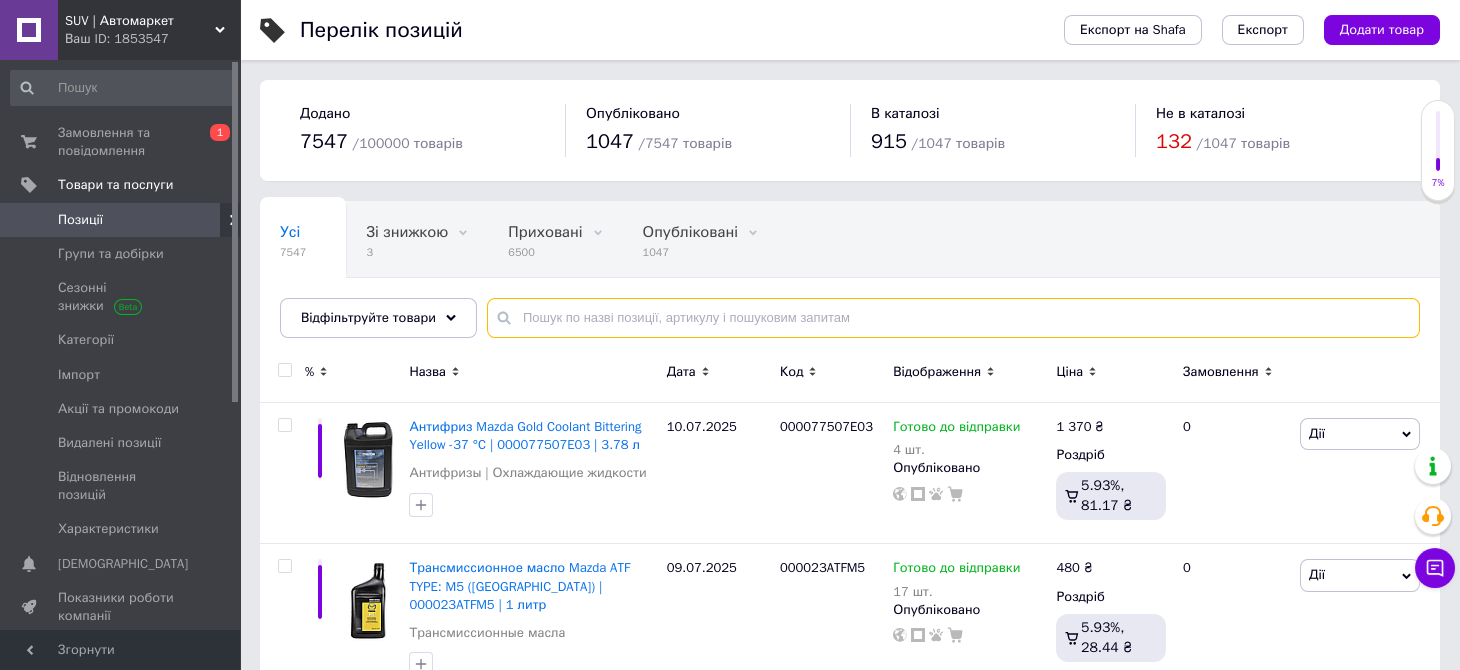click at bounding box center [953, 318] 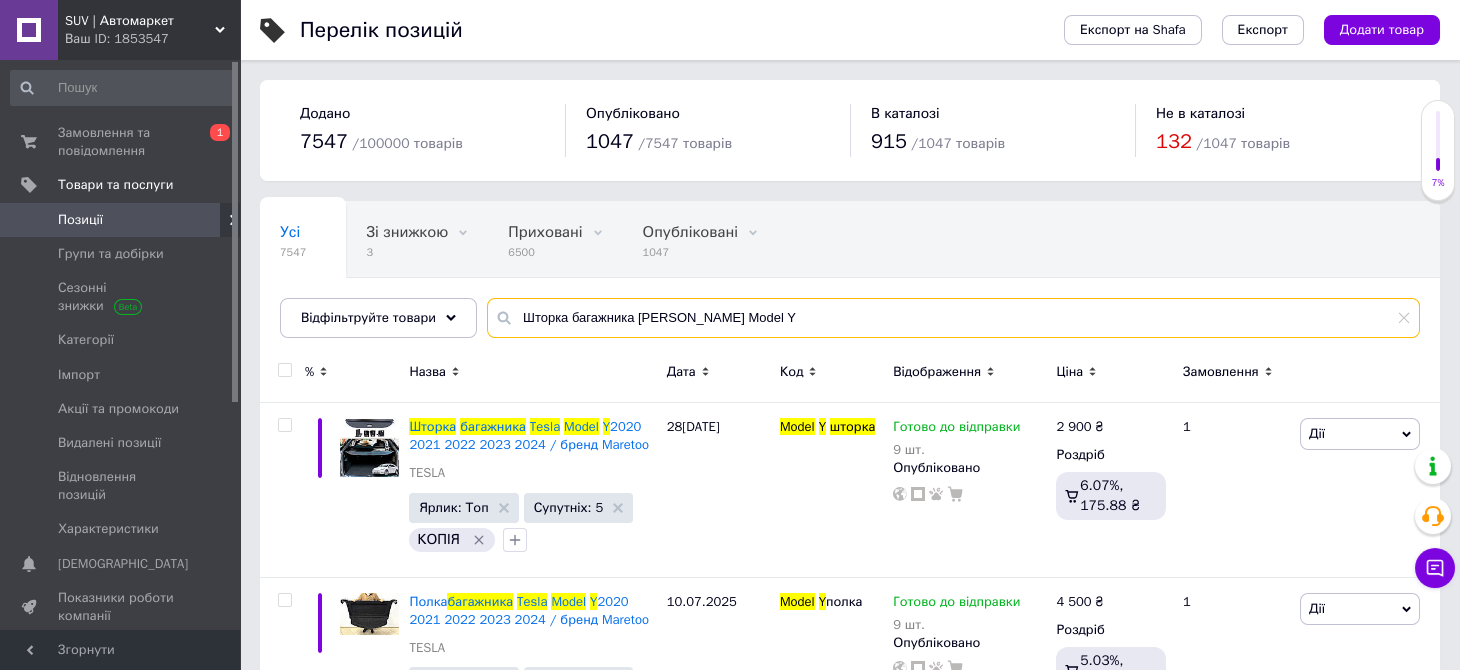 type on "Шторка багажника Tesla Model Y" 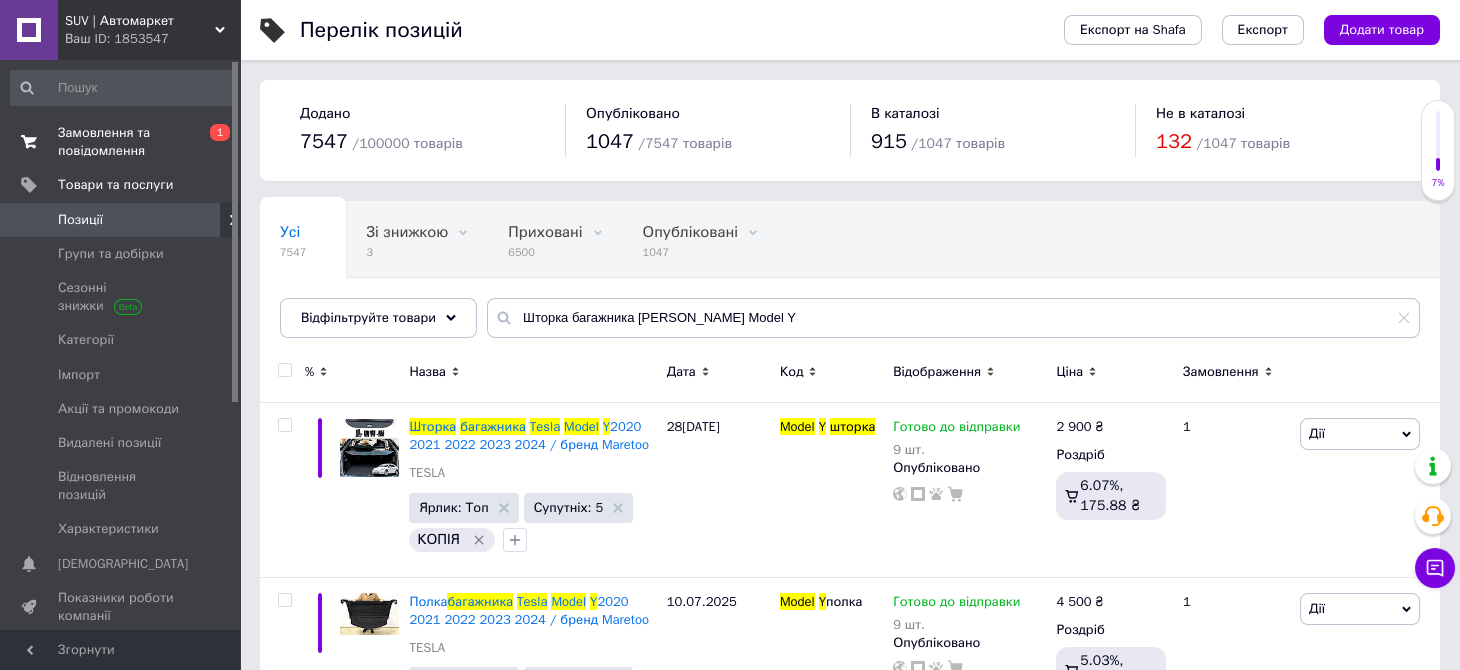click on "Замовлення та повідомлення" at bounding box center [121, 142] 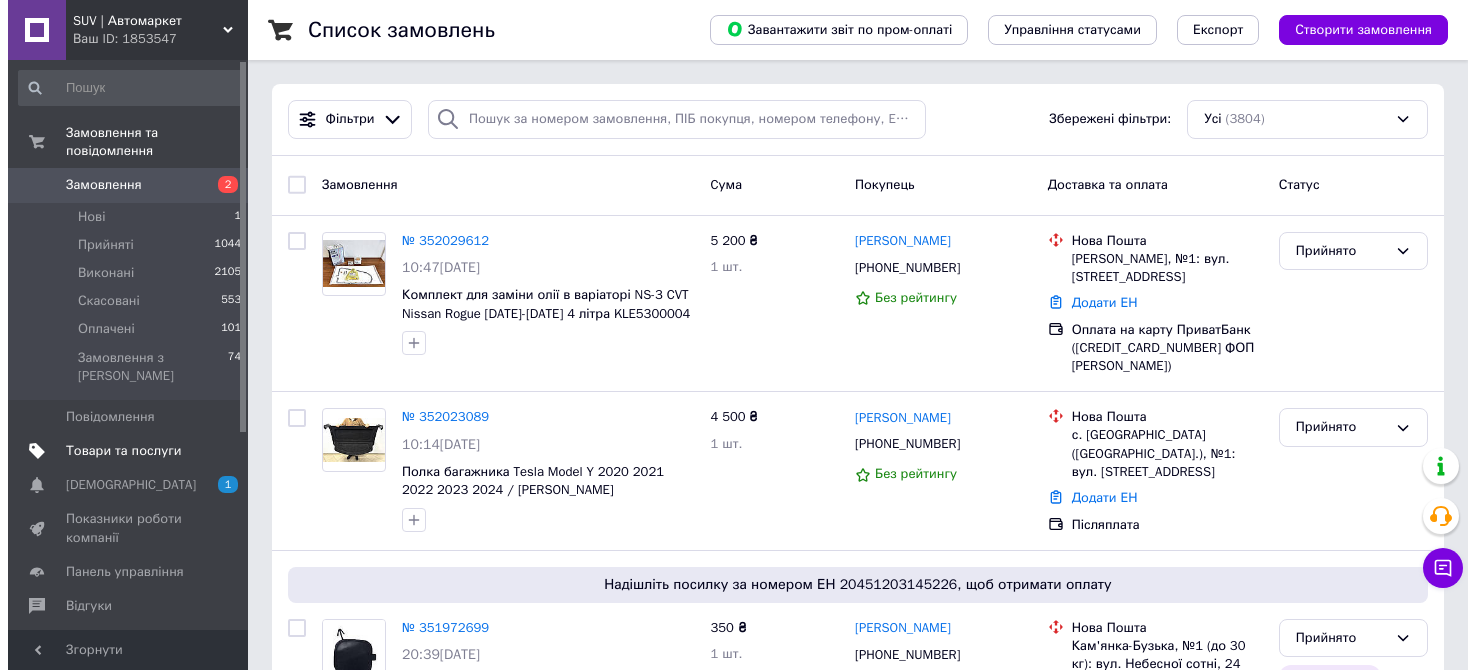 scroll, scrollTop: 0, scrollLeft: 0, axis: both 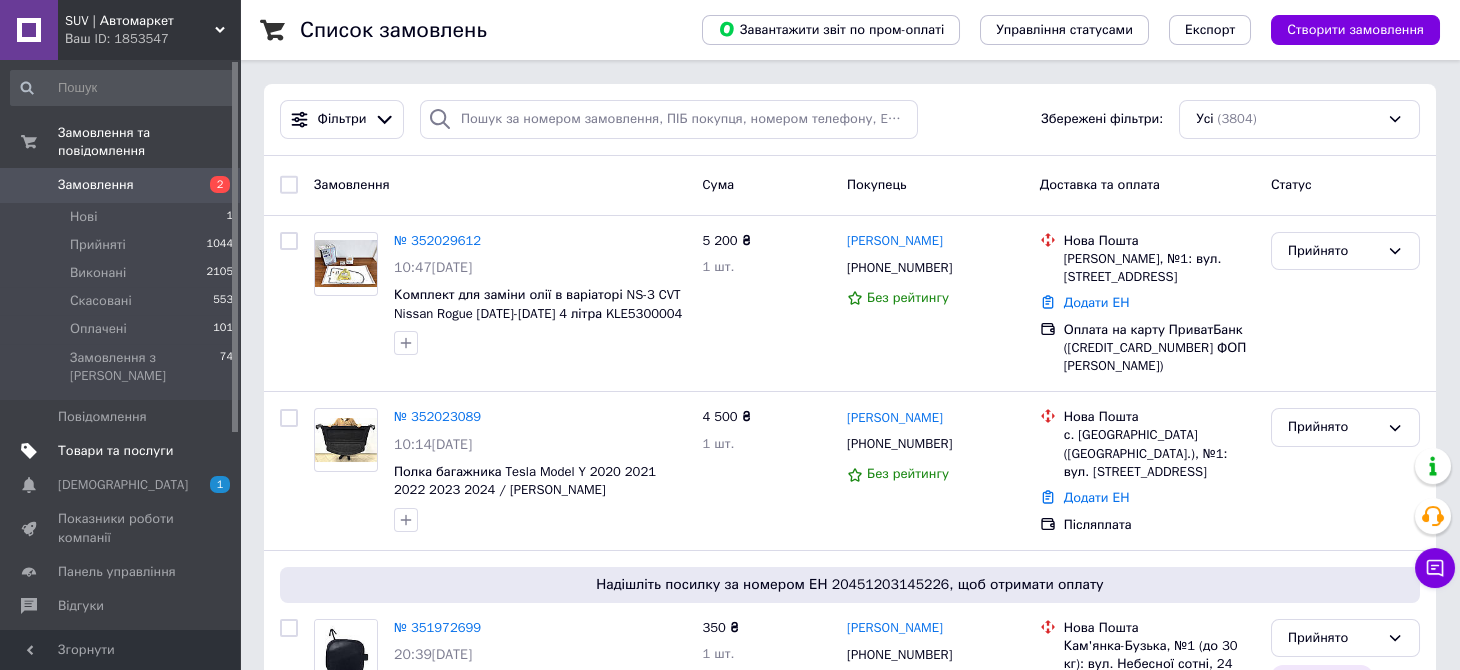 click on "Товари та послуги" at bounding box center [115, 451] 